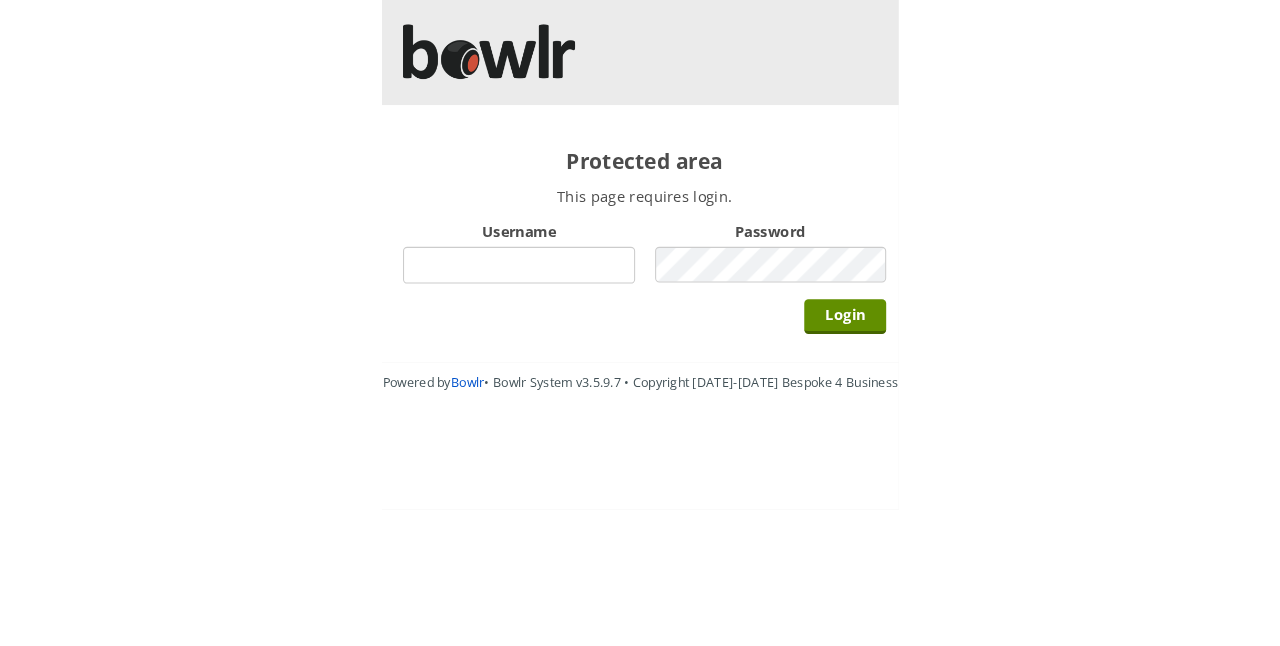 scroll, scrollTop: 0, scrollLeft: 0, axis: both 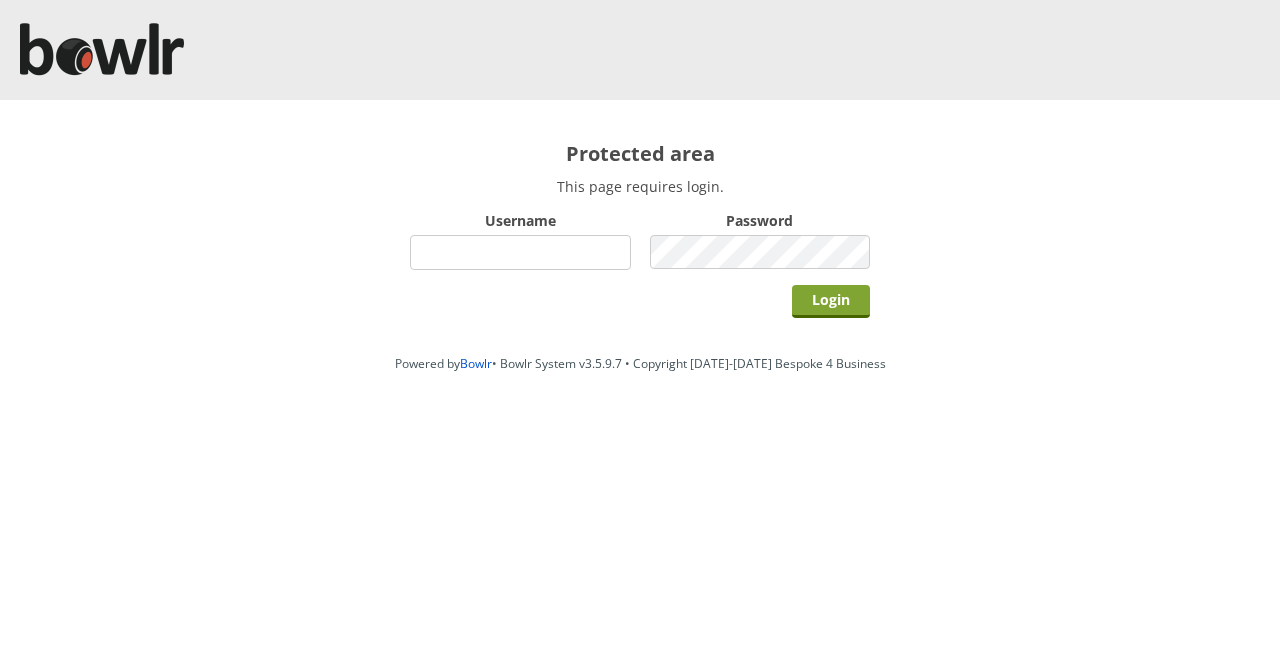 type on "hornseaindoorbowlsclub" 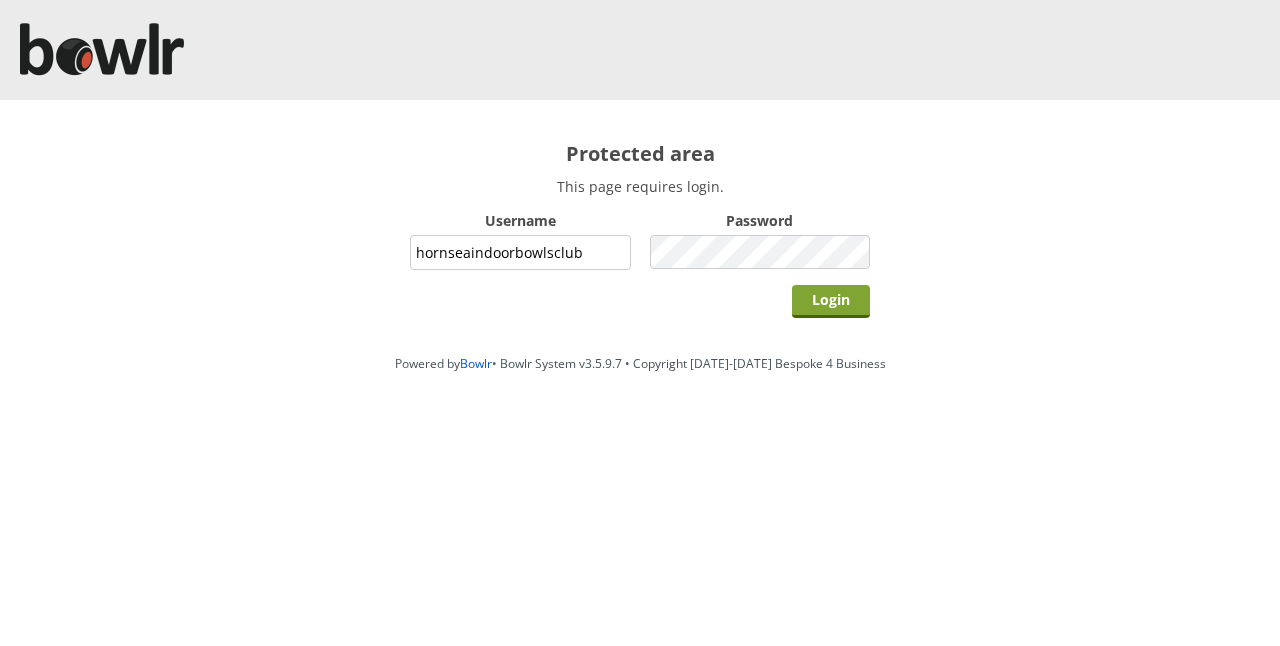 click on "Login" at bounding box center (831, 301) 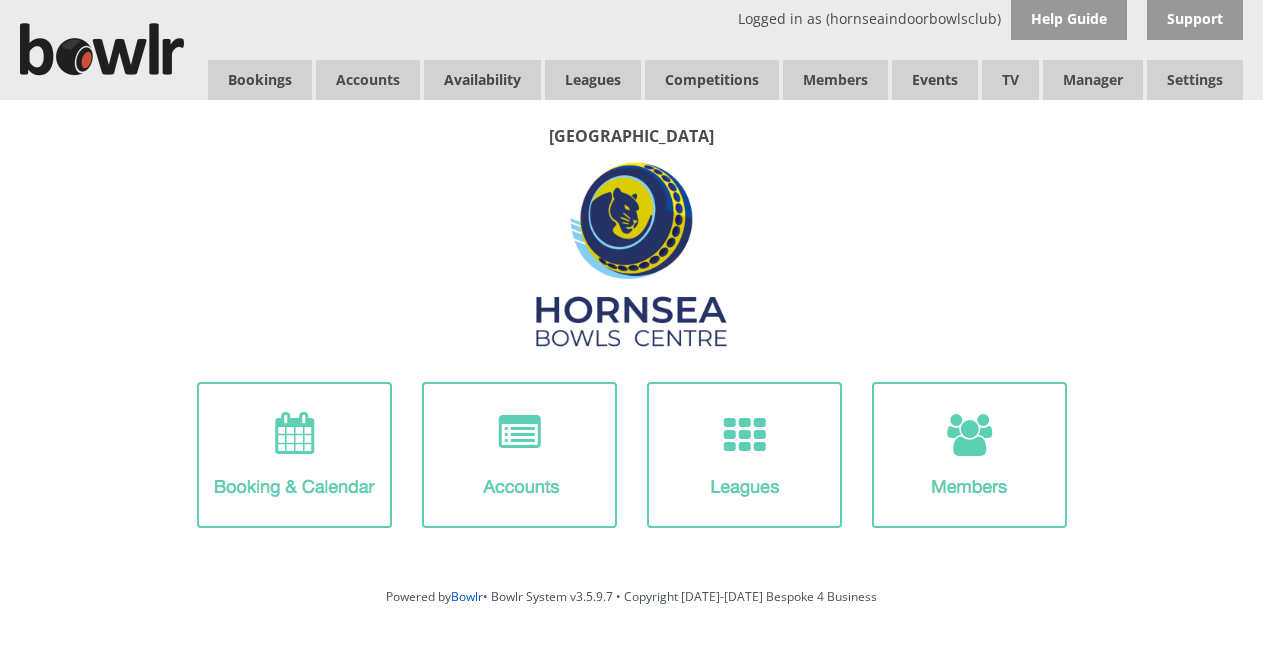 scroll, scrollTop: 0, scrollLeft: 0, axis: both 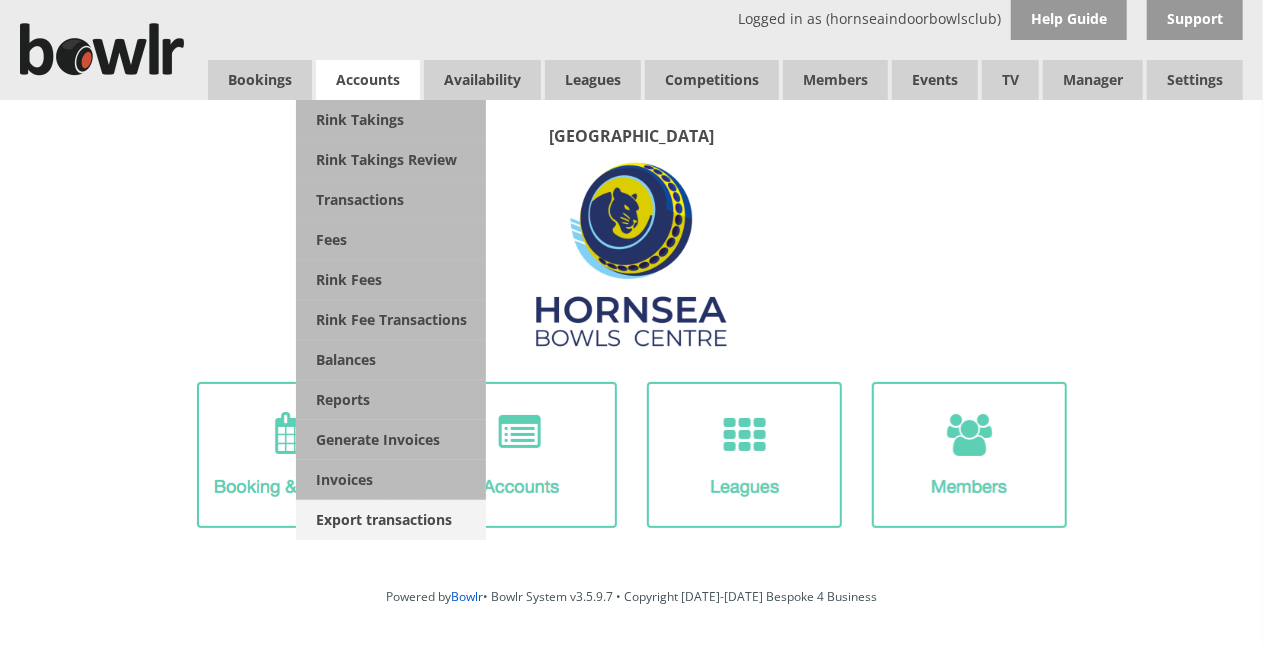 click on "Export transactions" at bounding box center [391, 520] 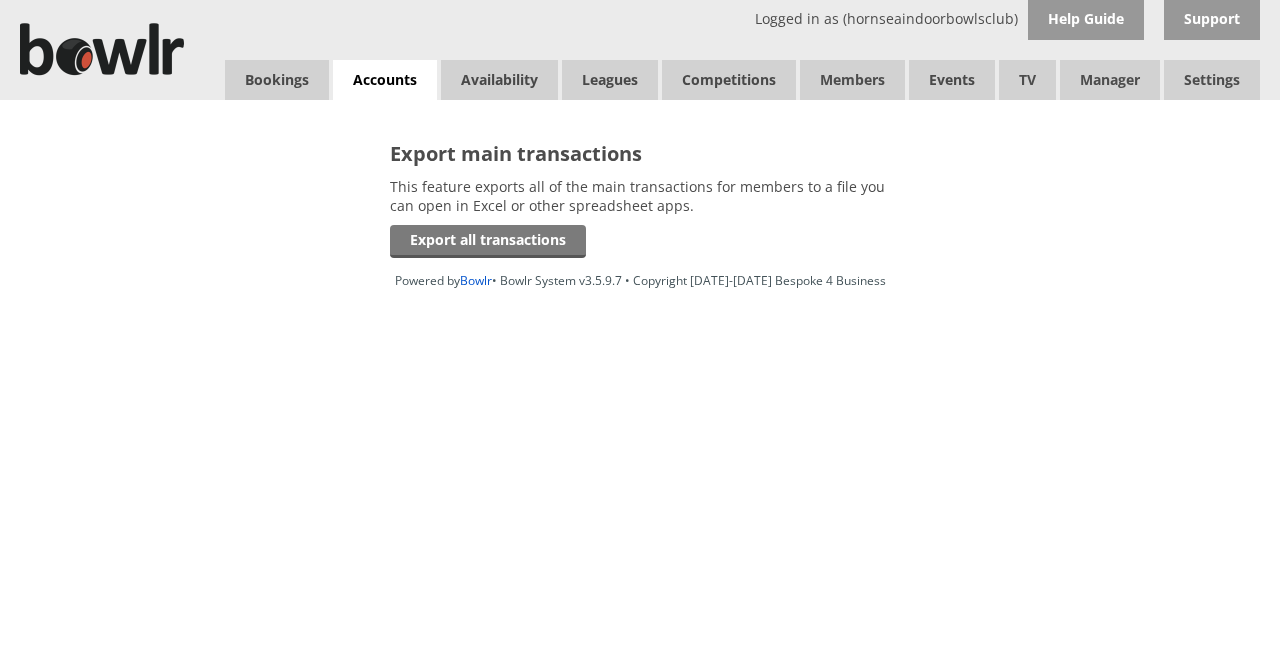 scroll, scrollTop: 0, scrollLeft: 0, axis: both 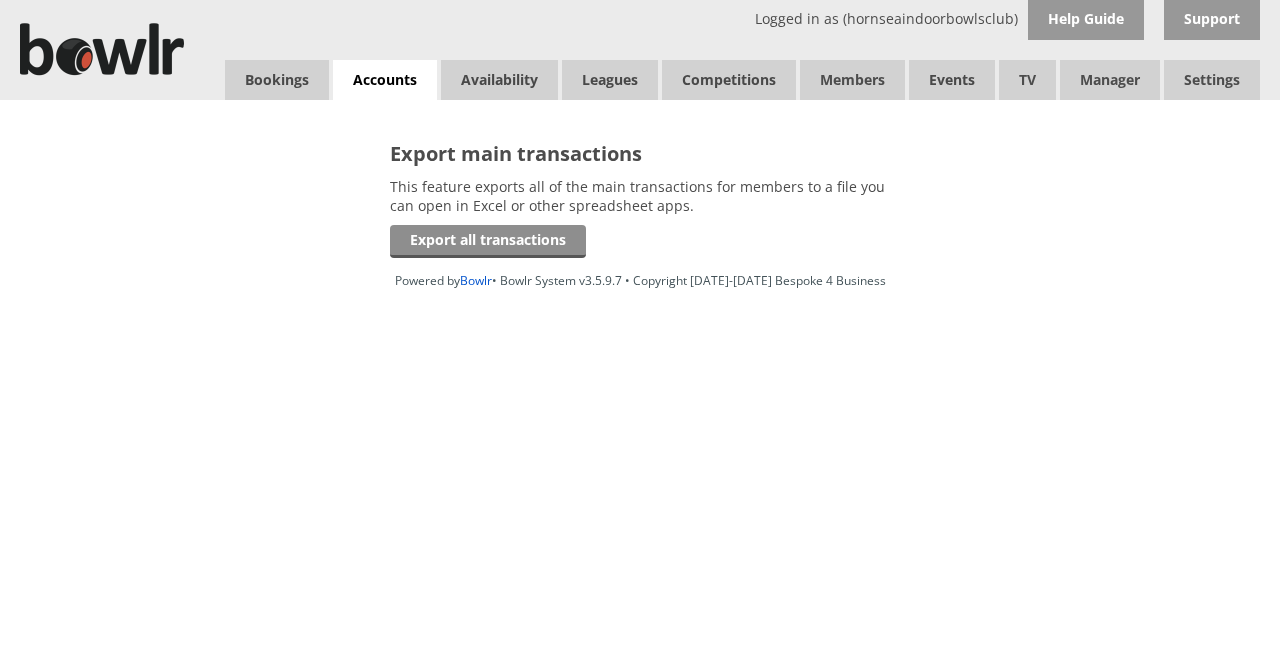click on "Export all transactions" at bounding box center [488, 241] 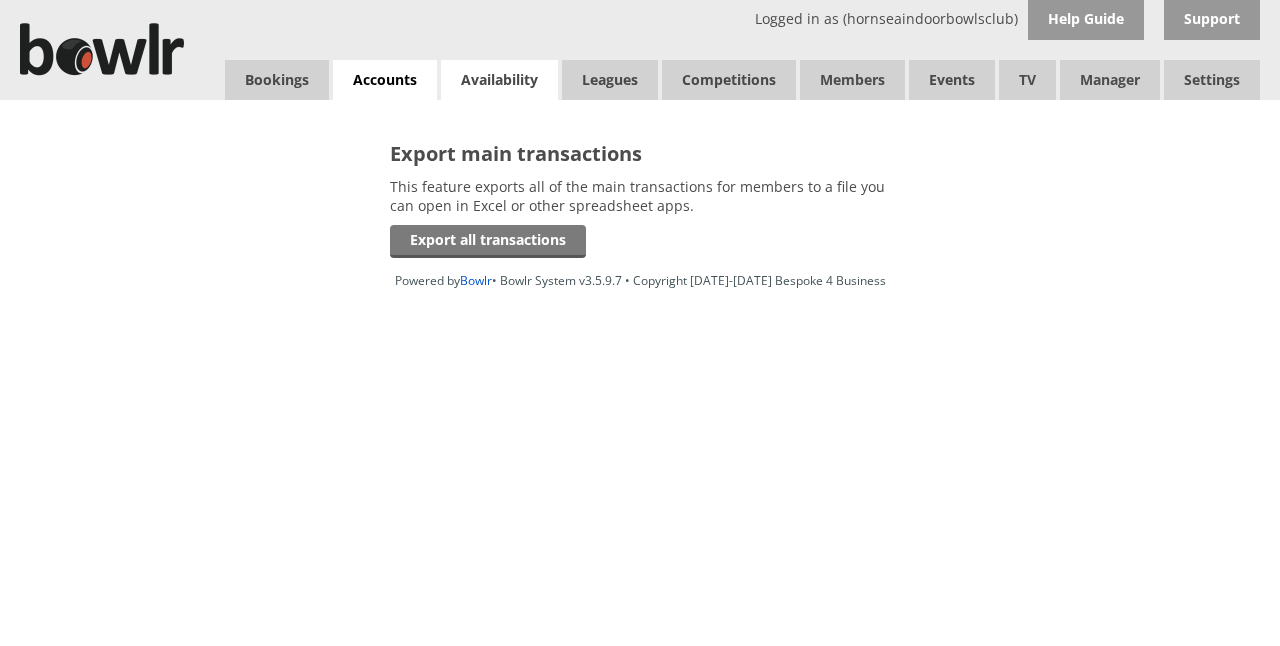 click on "Availability" at bounding box center [499, 80] 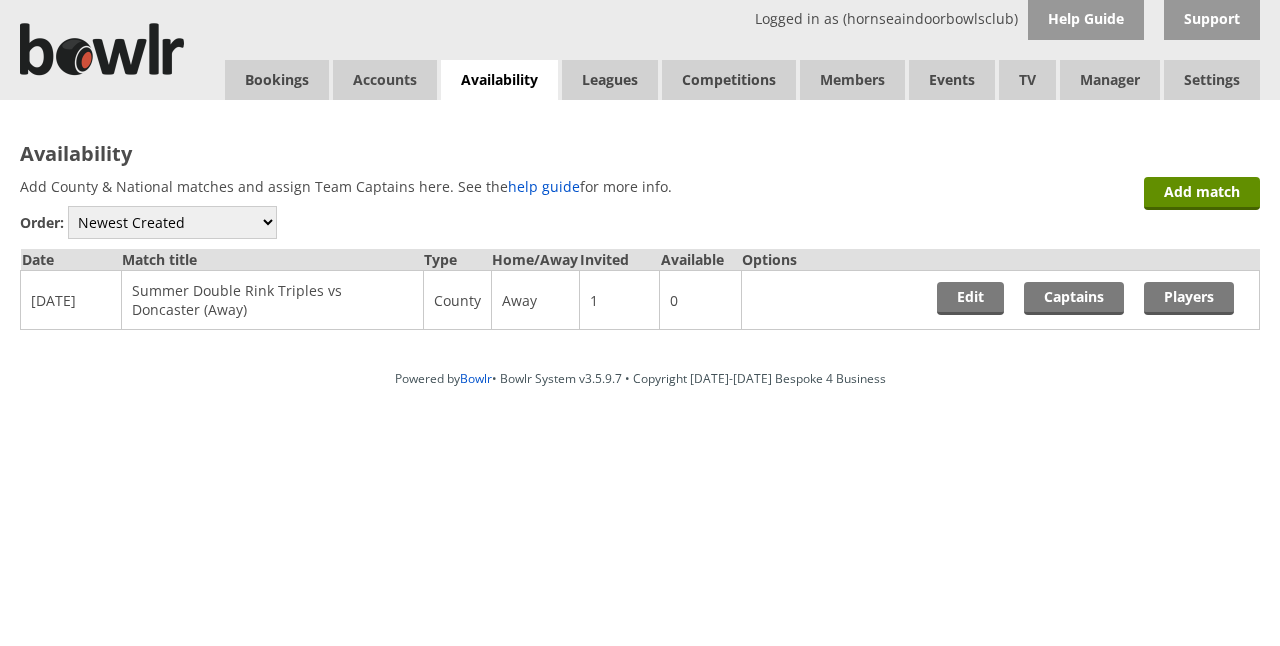 scroll, scrollTop: 0, scrollLeft: 0, axis: both 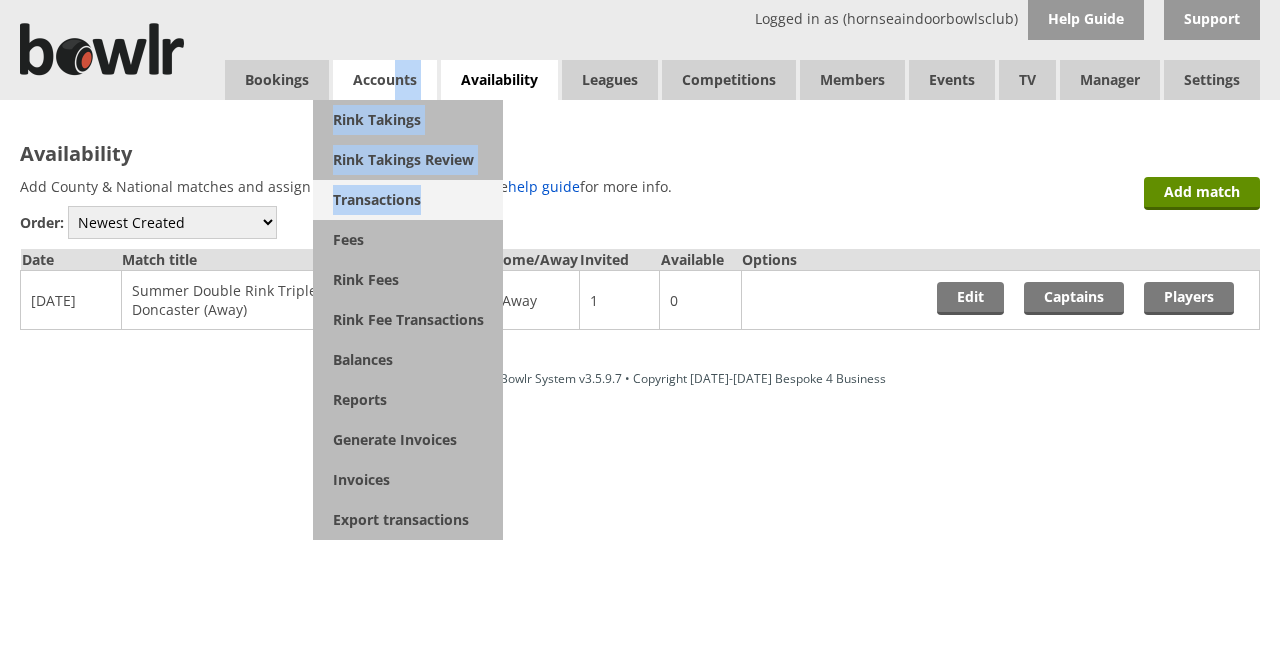 drag, startPoint x: 394, startPoint y: 80, endPoint x: 420, endPoint y: 216, distance: 138.463 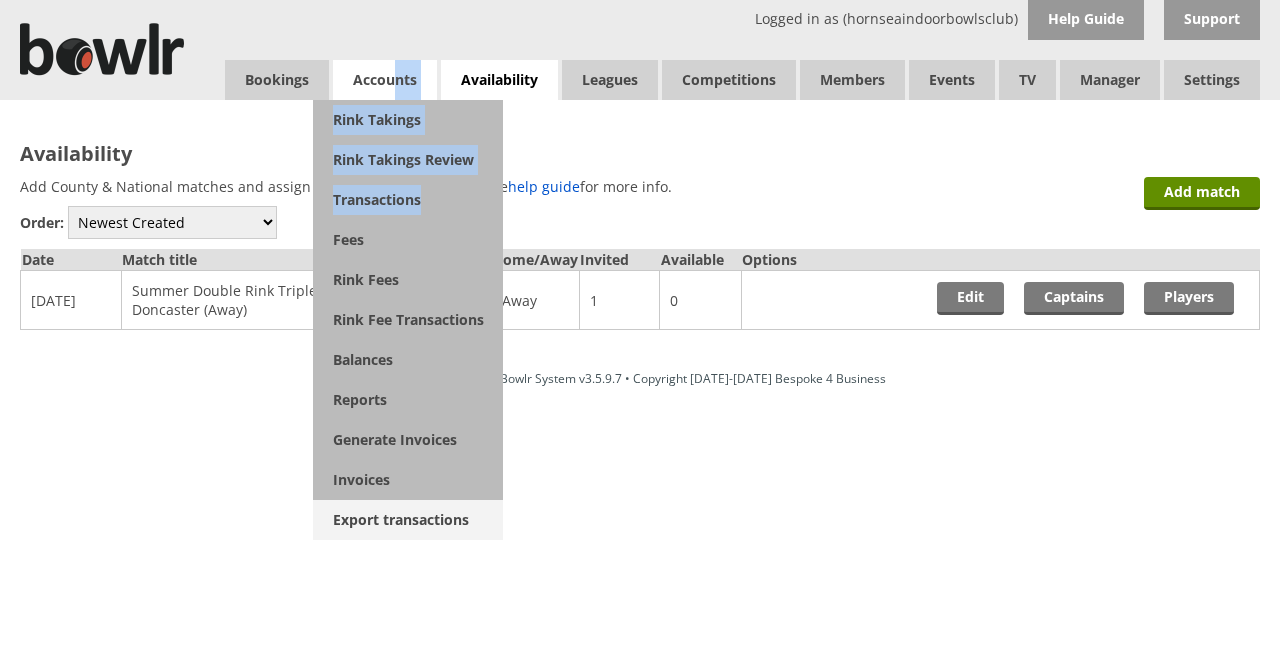 click on "Export transactions" at bounding box center (408, 520) 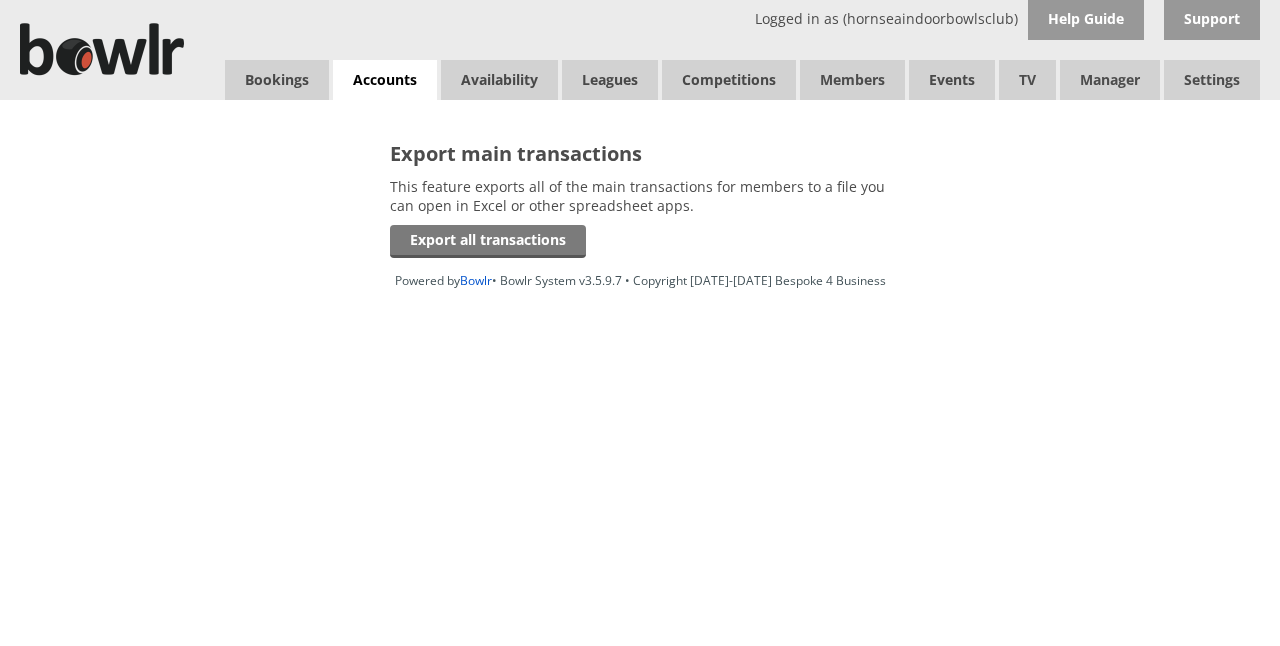 scroll, scrollTop: 0, scrollLeft: 0, axis: both 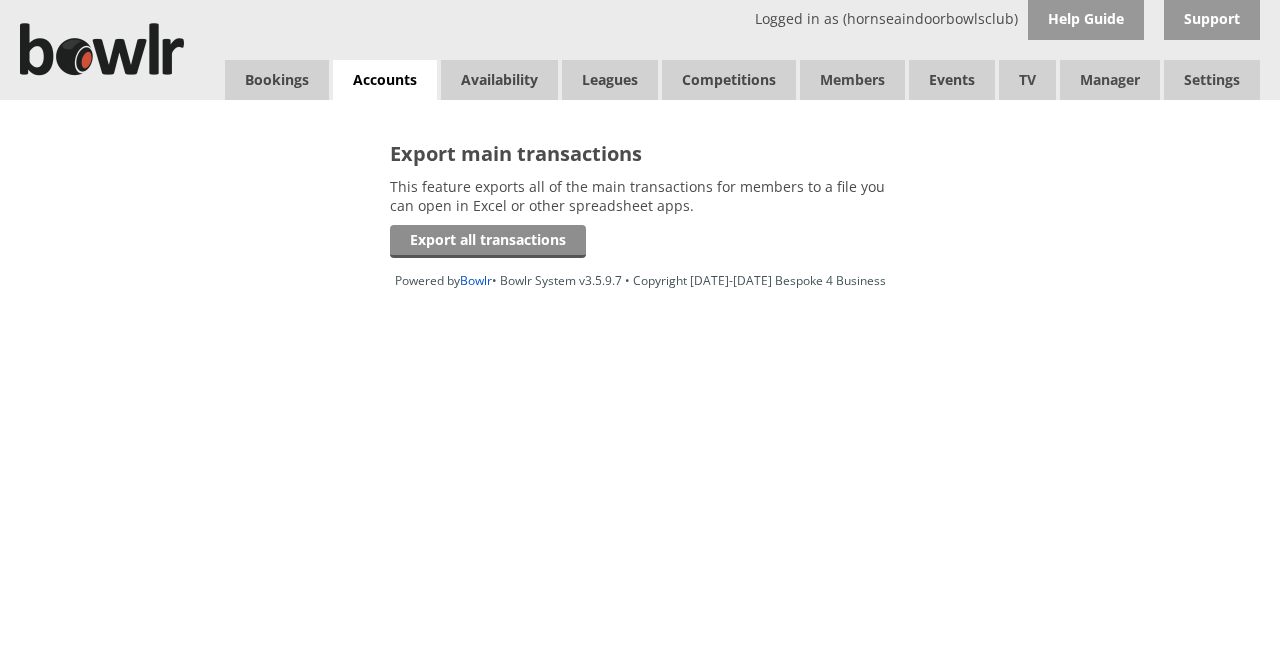 click on "Export all transactions" at bounding box center [488, 241] 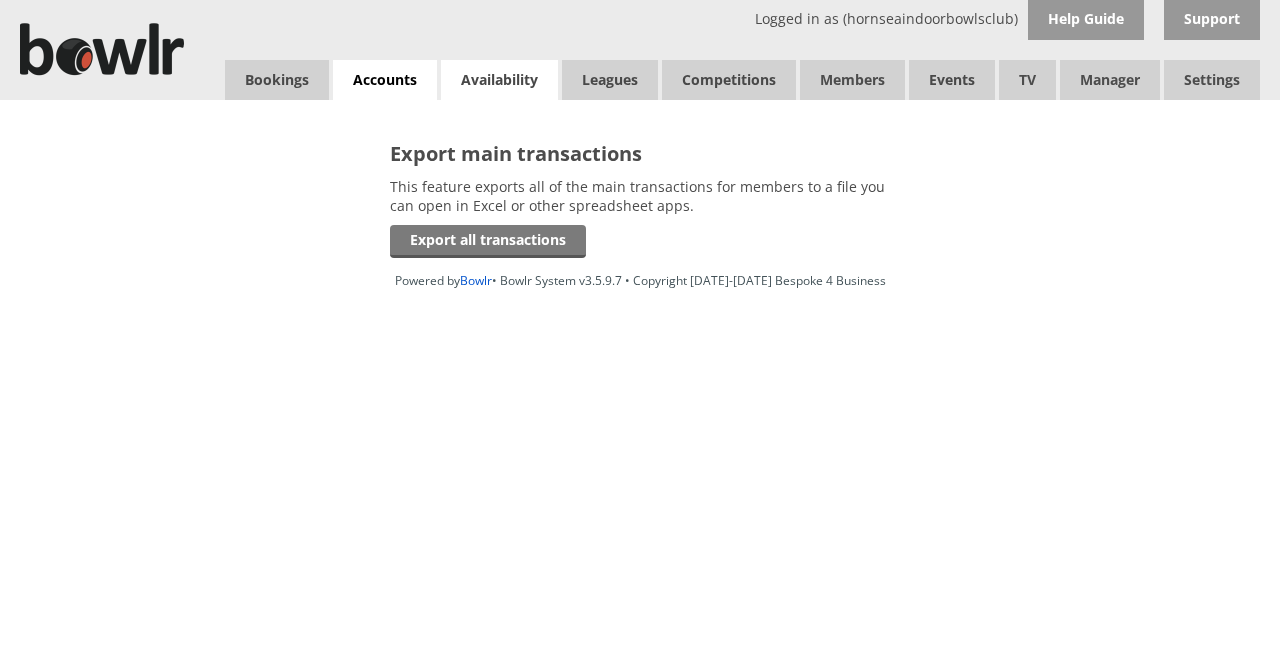 click on "Availability" at bounding box center [499, 80] 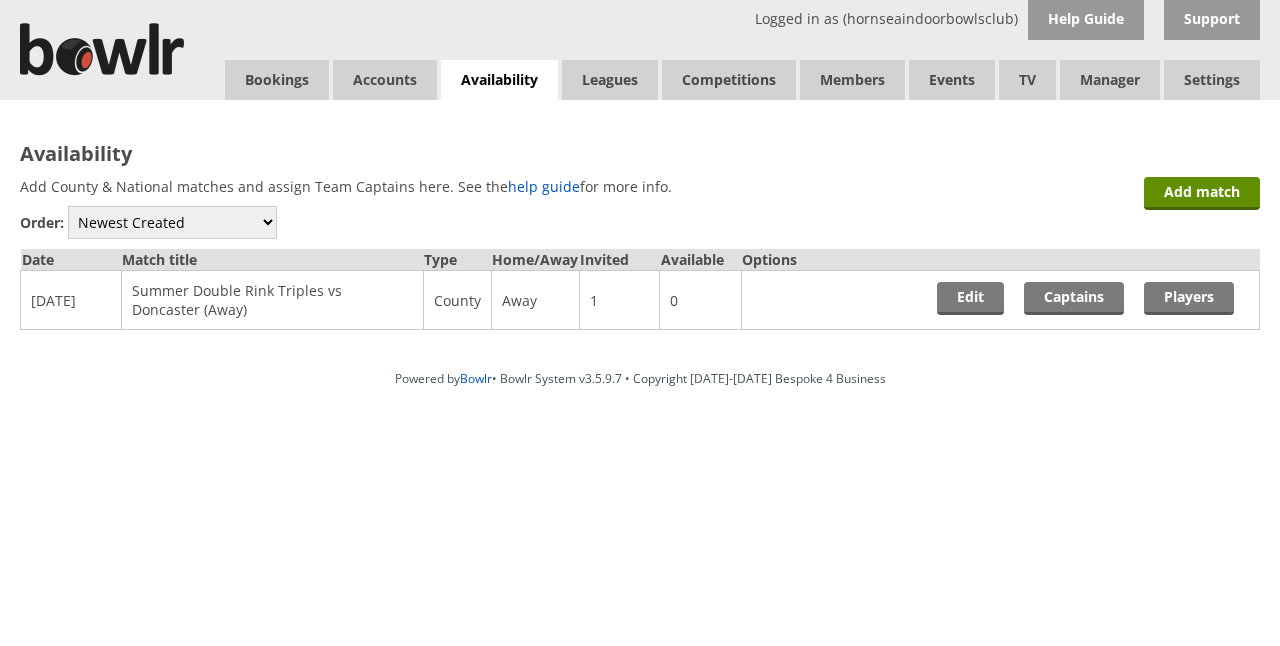 scroll, scrollTop: 0, scrollLeft: 0, axis: both 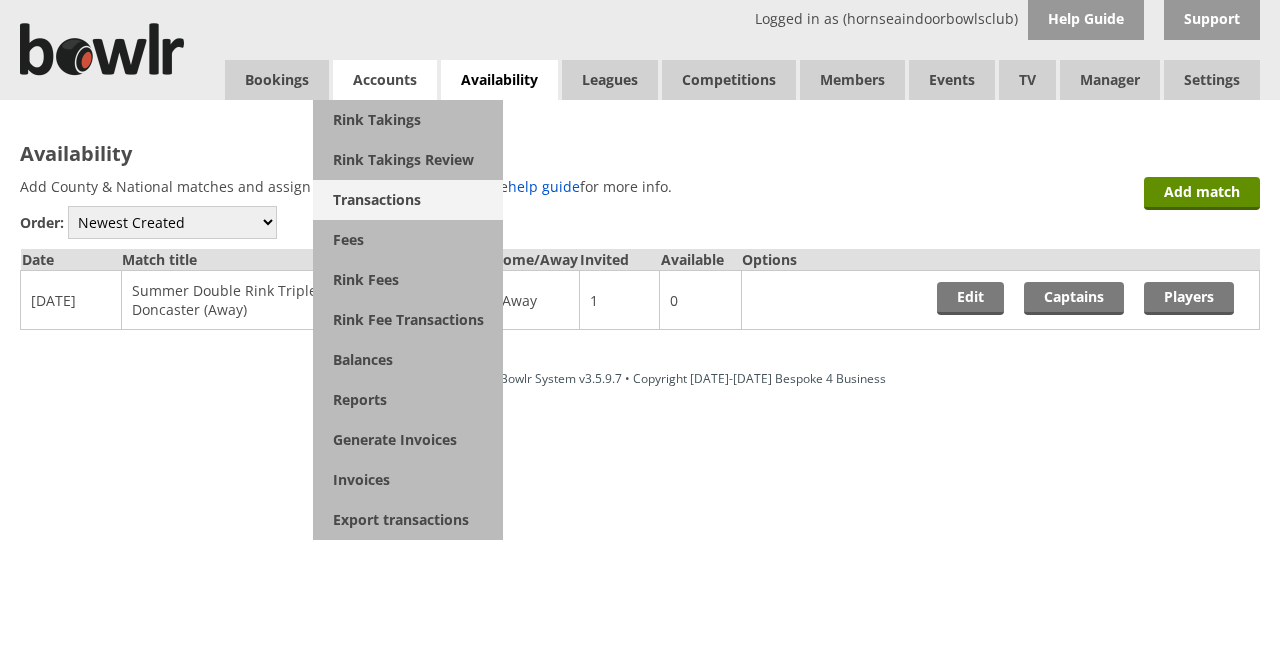 click on "Transactions" at bounding box center [408, 200] 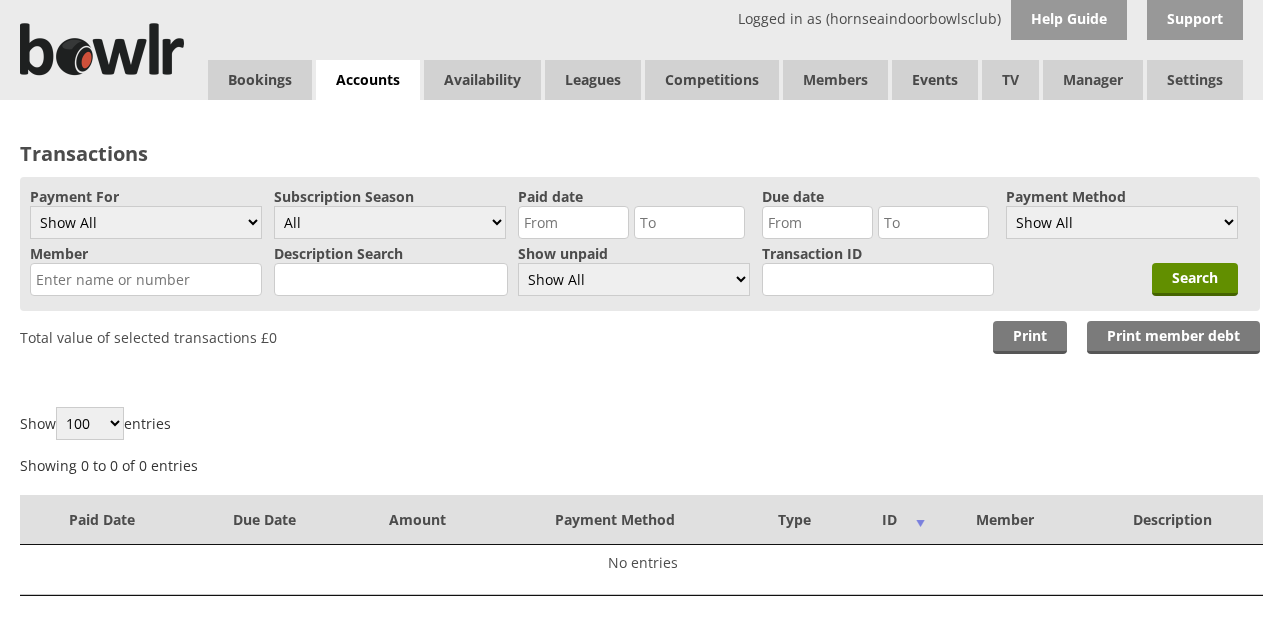 scroll, scrollTop: 0, scrollLeft: 0, axis: both 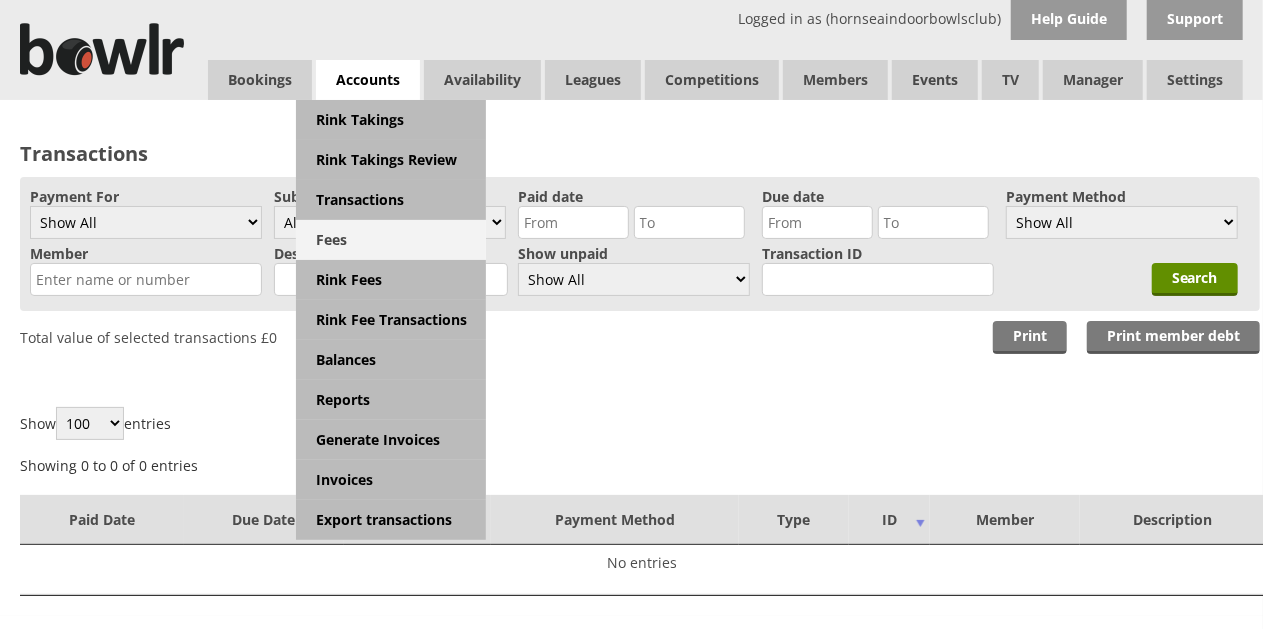 click on "Fees" at bounding box center [391, 240] 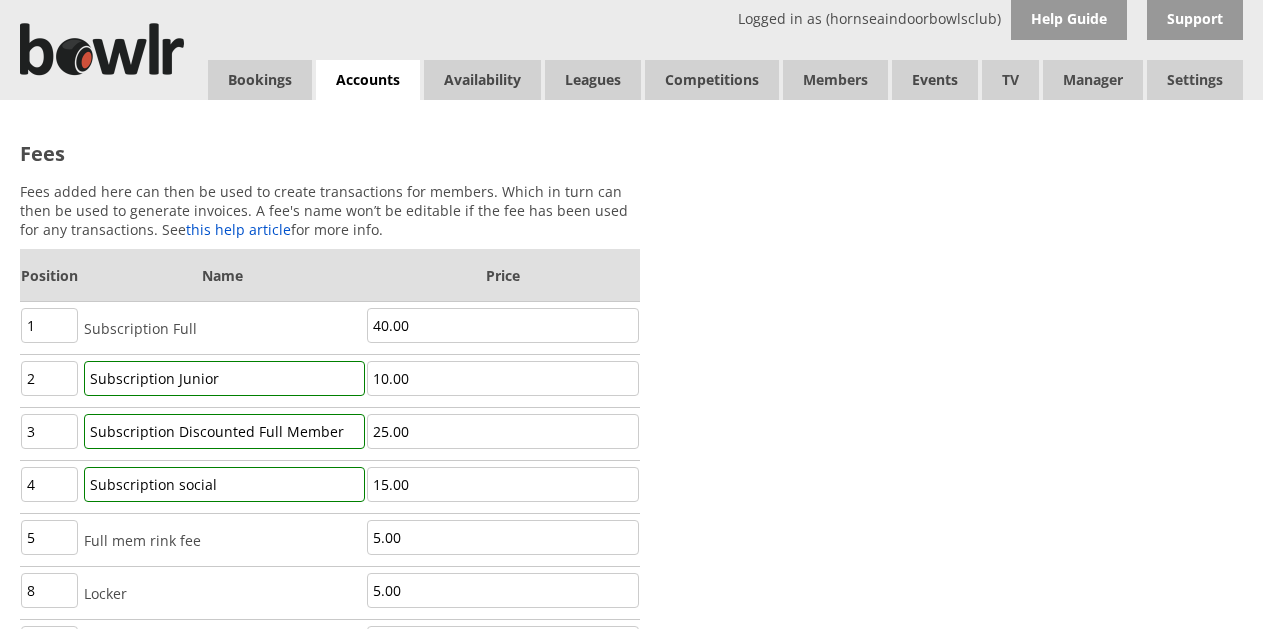 scroll, scrollTop: 0, scrollLeft: 0, axis: both 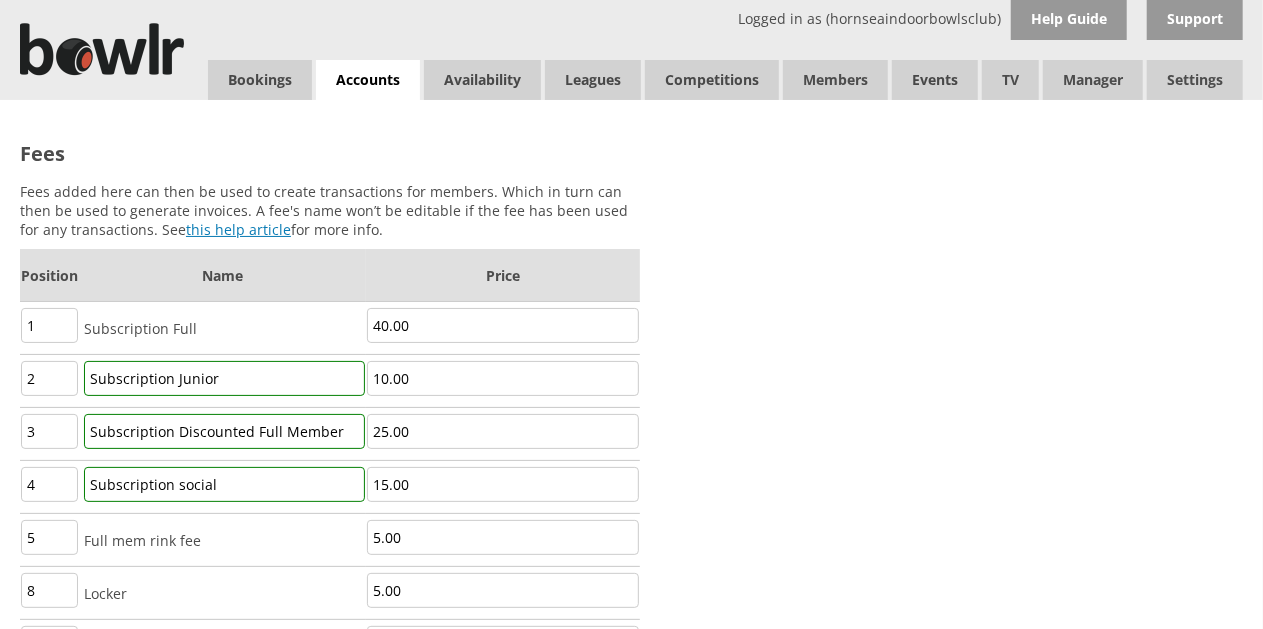 click on "this help article" at bounding box center [238, 229] 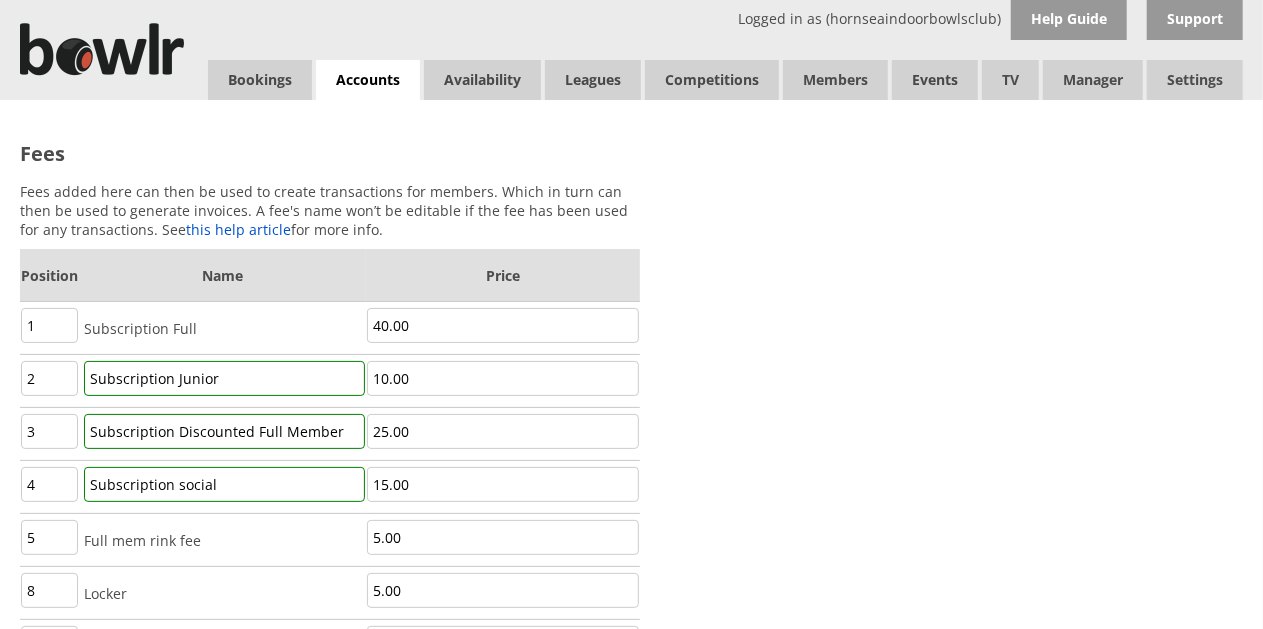 click on "Name" at bounding box center (222, 275) 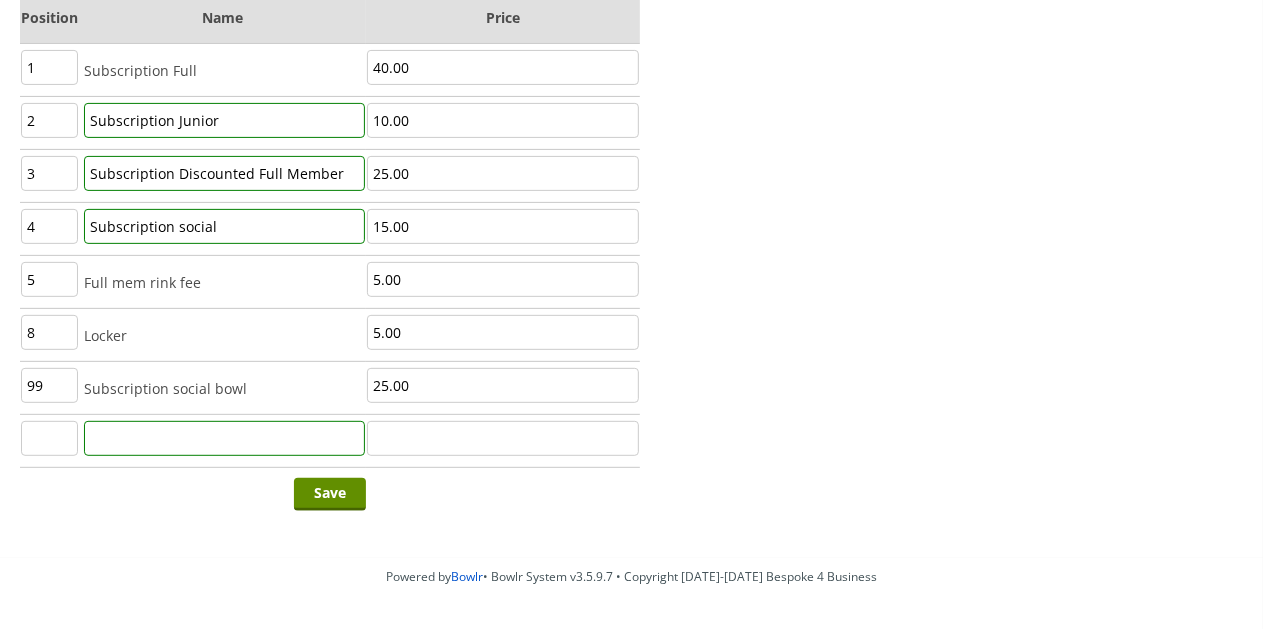 scroll, scrollTop: 298, scrollLeft: 0, axis: vertical 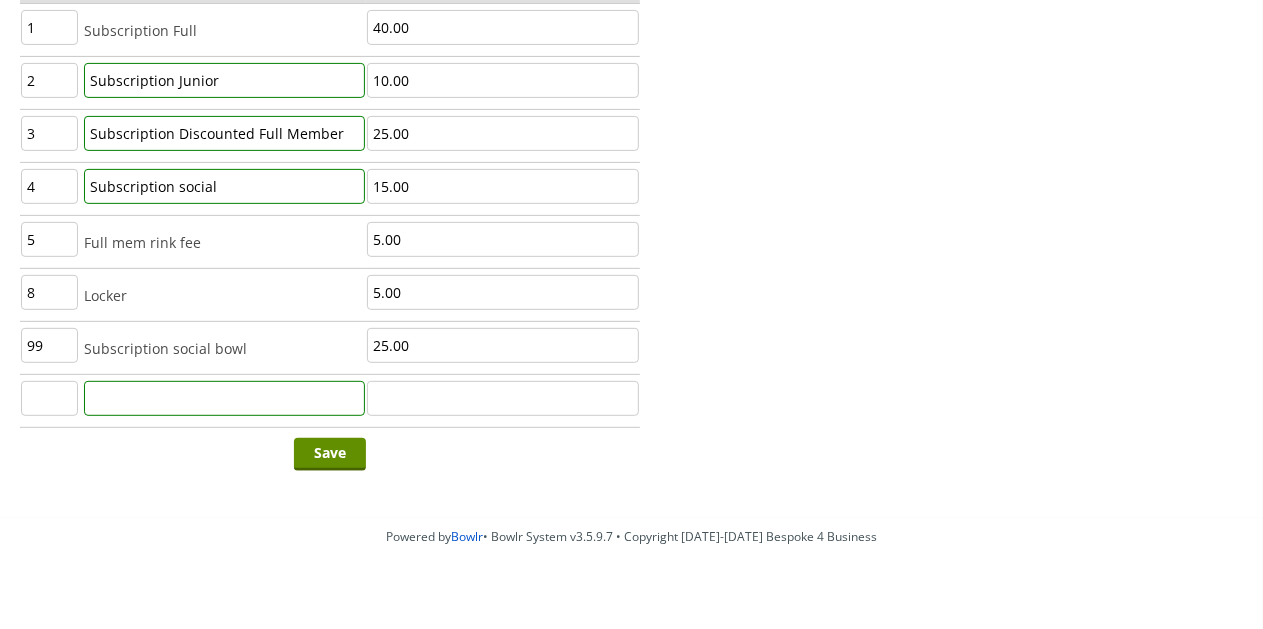 click at bounding box center [224, 398] 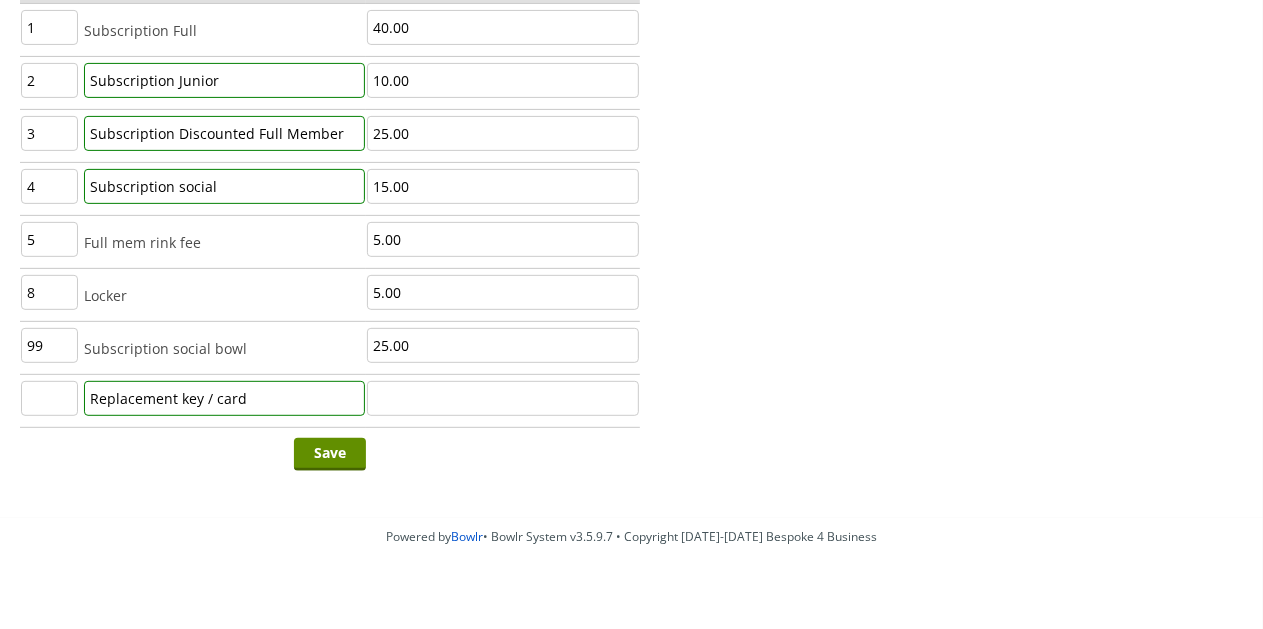 type on "Replacement key / card" 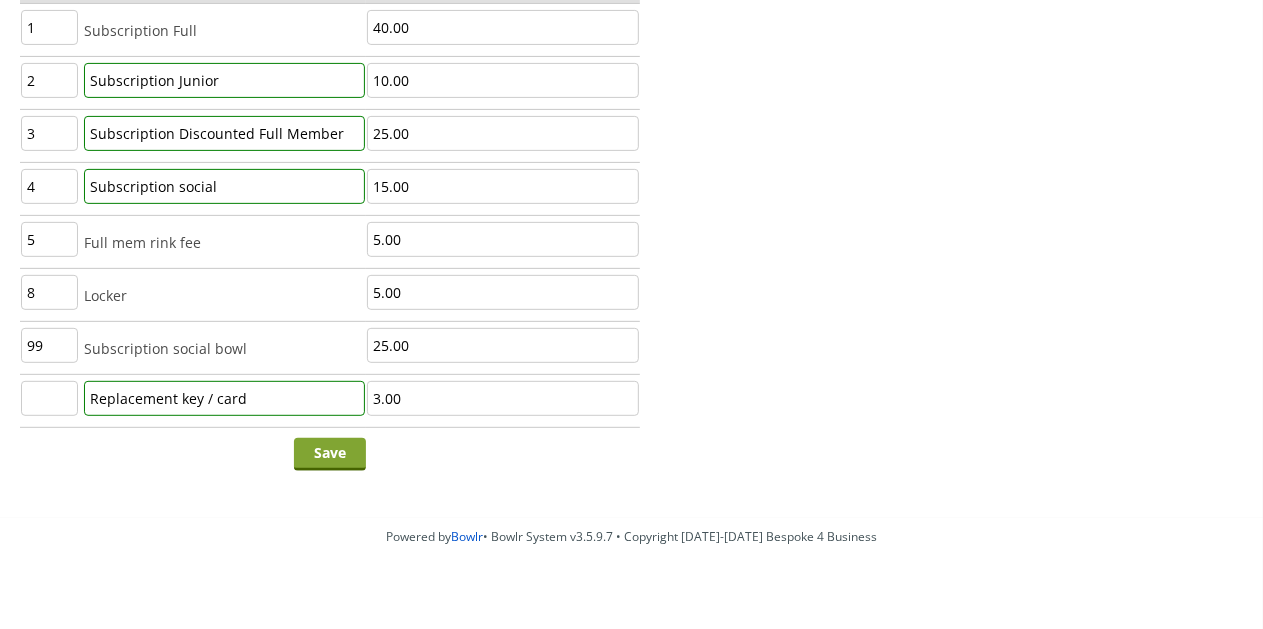 type on "3.00" 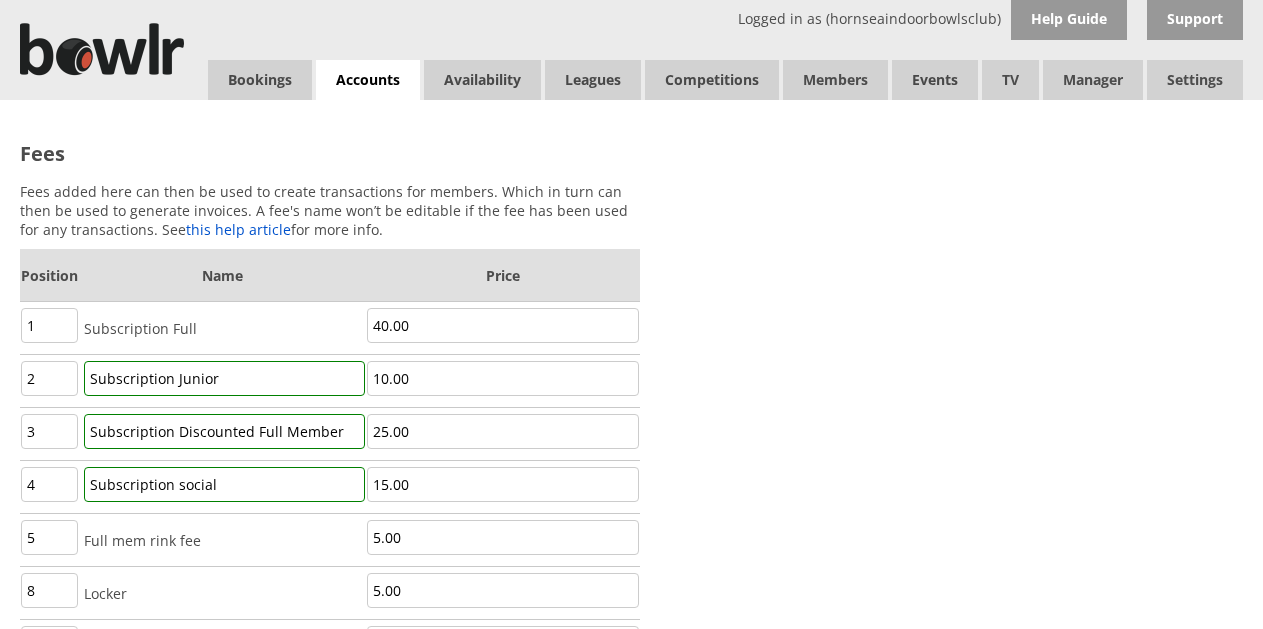 scroll, scrollTop: 0, scrollLeft: 0, axis: both 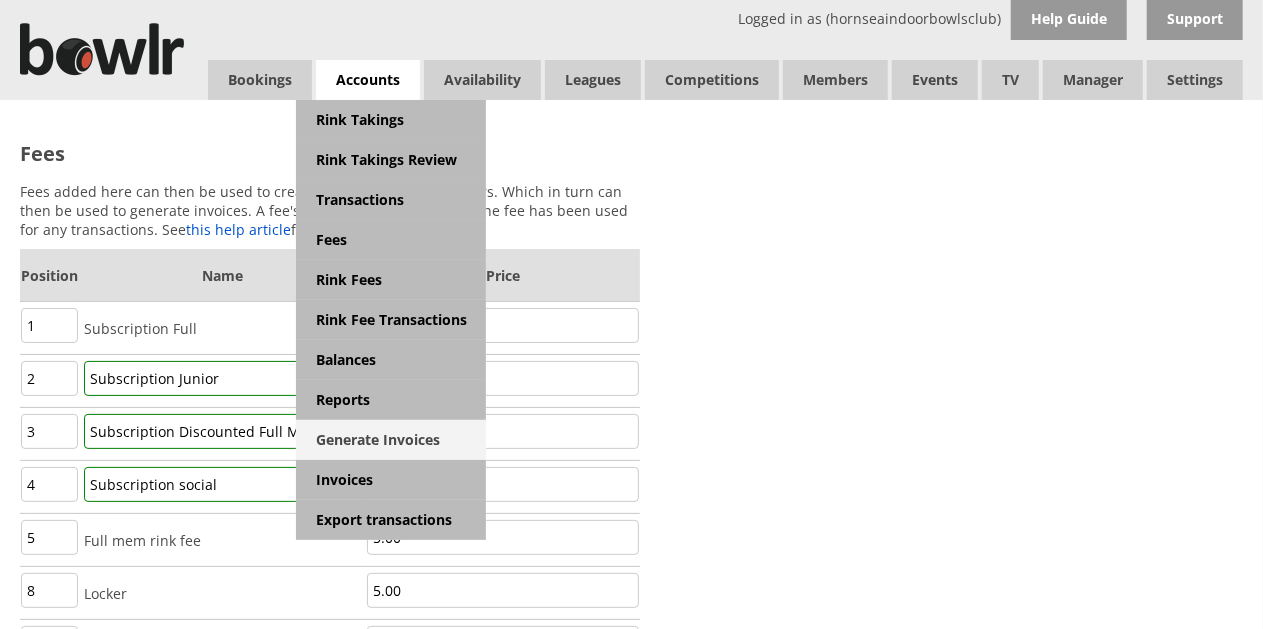 click on "Generate Invoices" at bounding box center [391, 440] 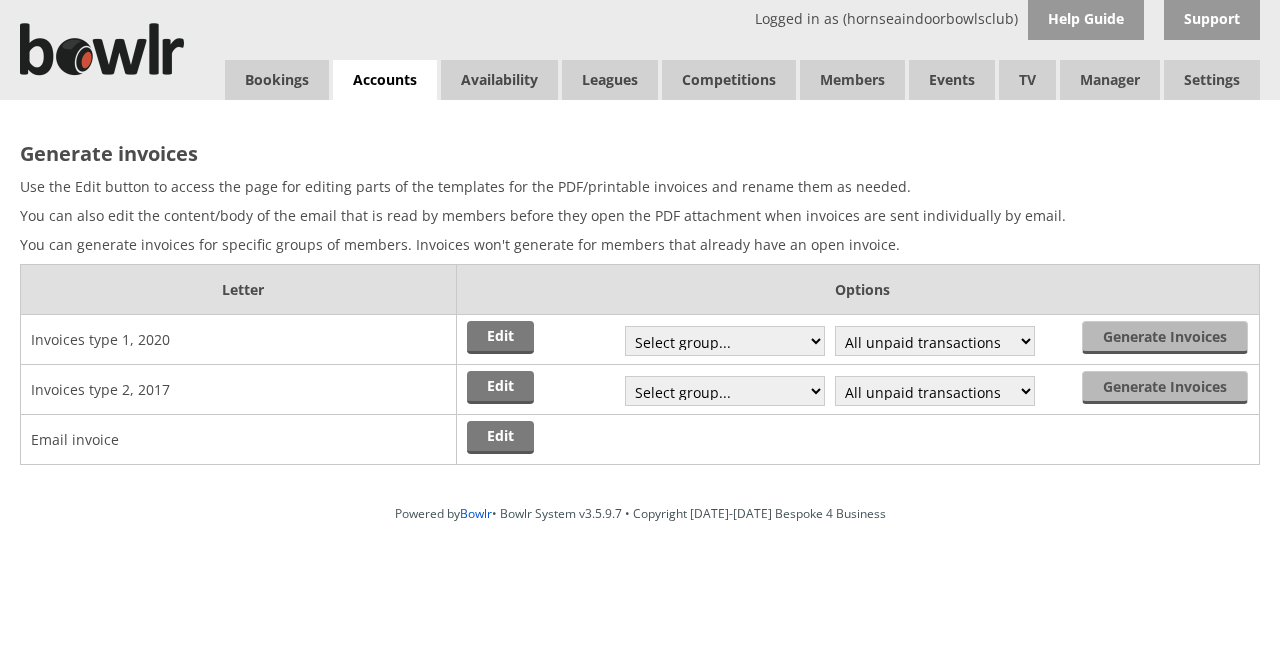 scroll, scrollTop: 0, scrollLeft: 0, axis: both 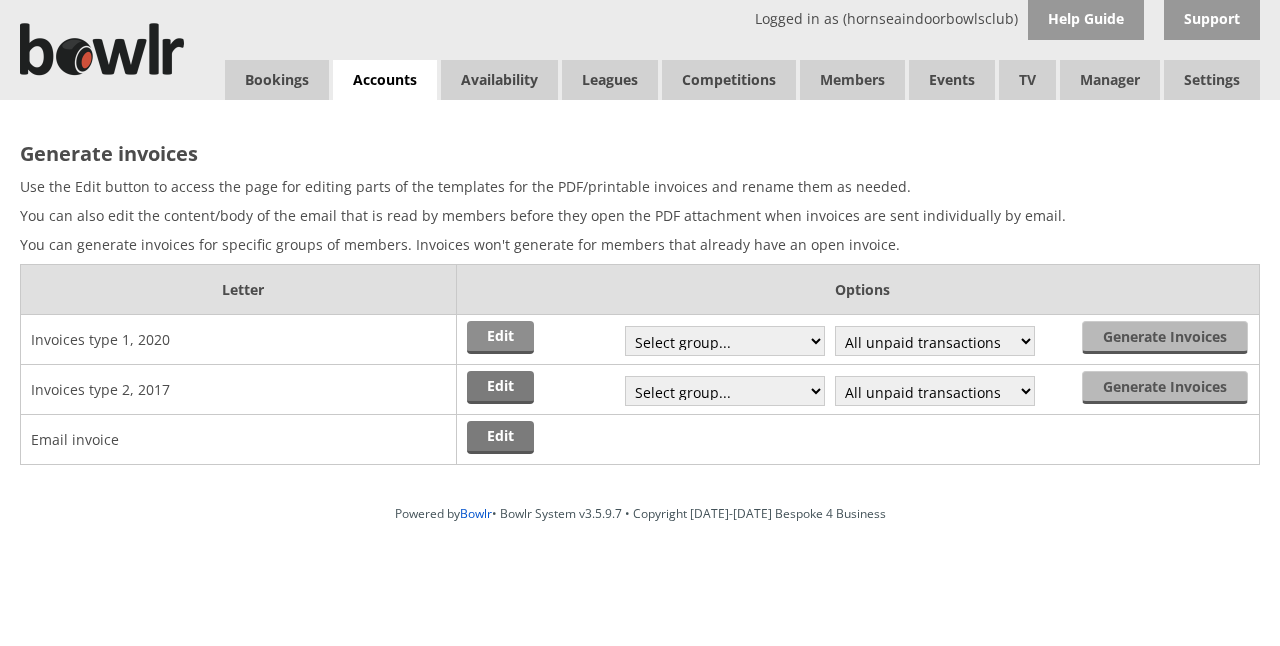 click on "Edit" at bounding box center (500, 337) 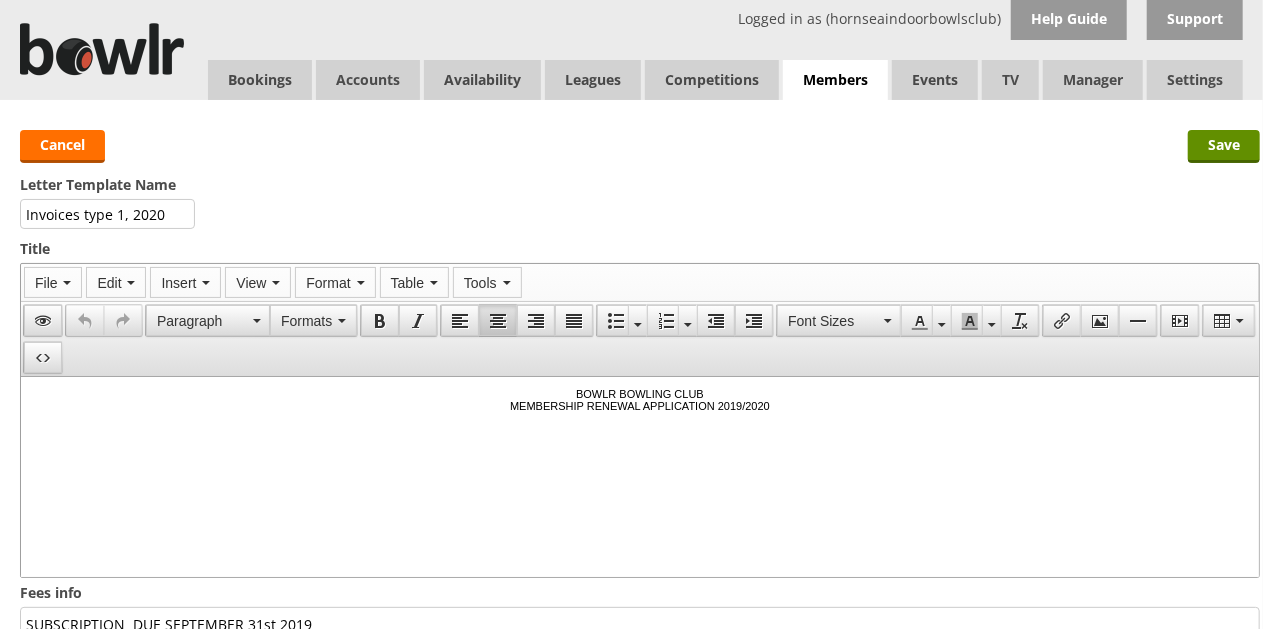 scroll, scrollTop: 0, scrollLeft: 0, axis: both 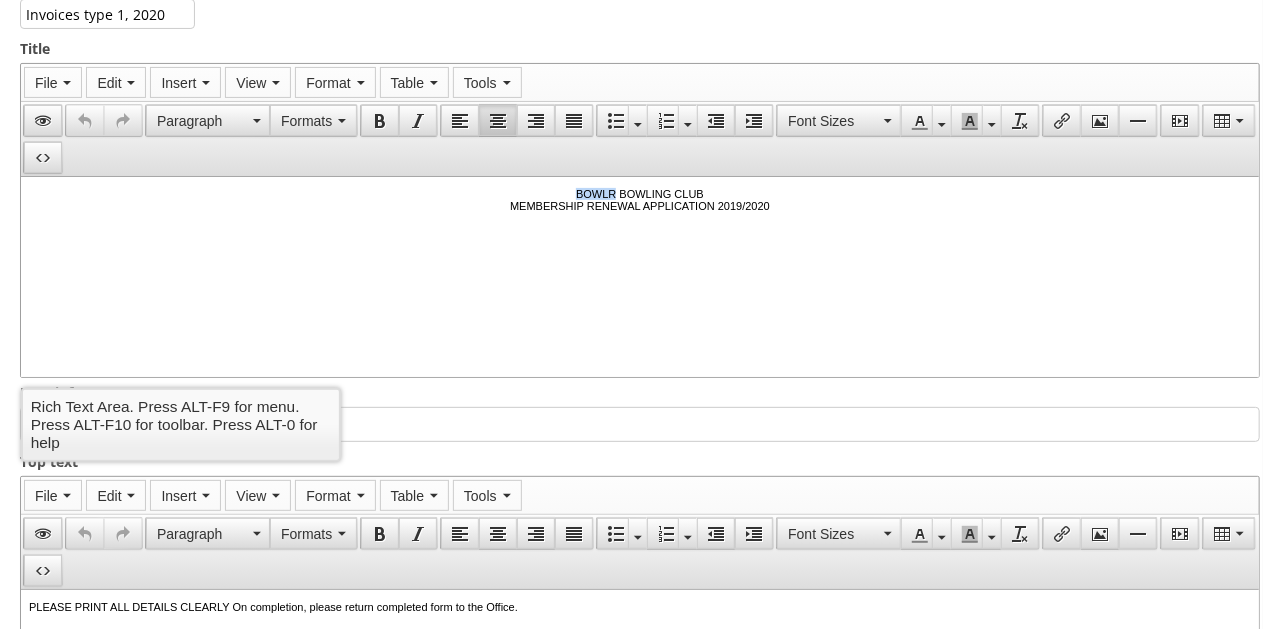 drag, startPoint x: 575, startPoint y: 193, endPoint x: 613, endPoint y: 193, distance: 38 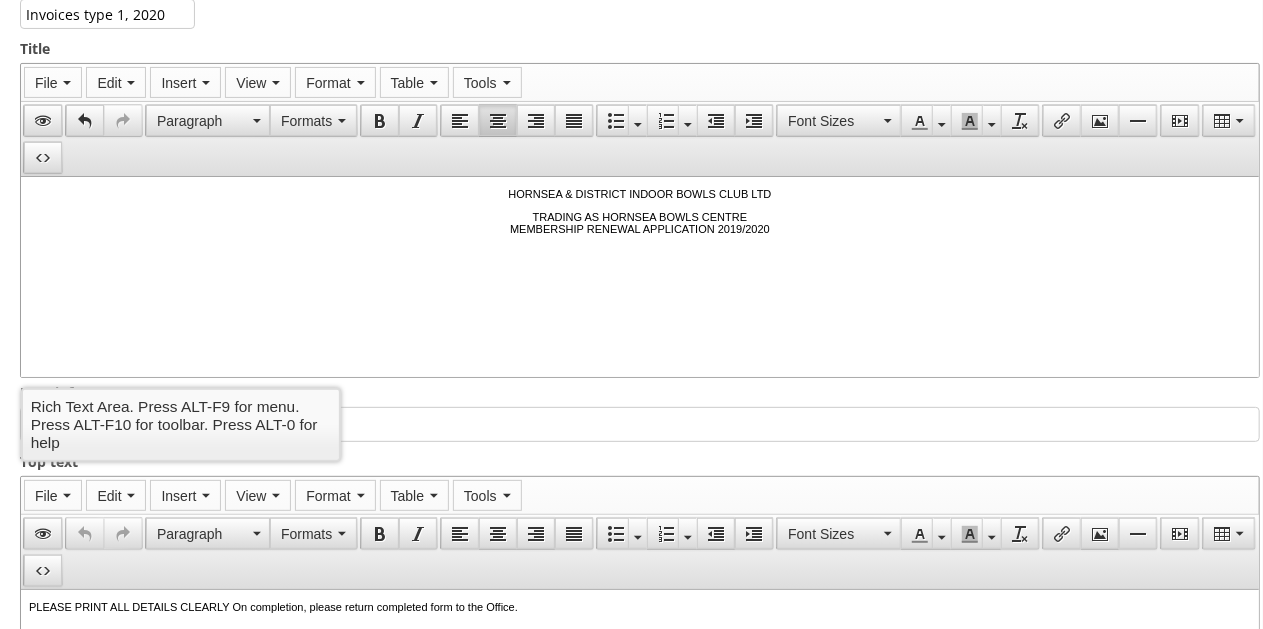 drag, startPoint x: 721, startPoint y: 230, endPoint x: 775, endPoint y: 232, distance: 54.037025 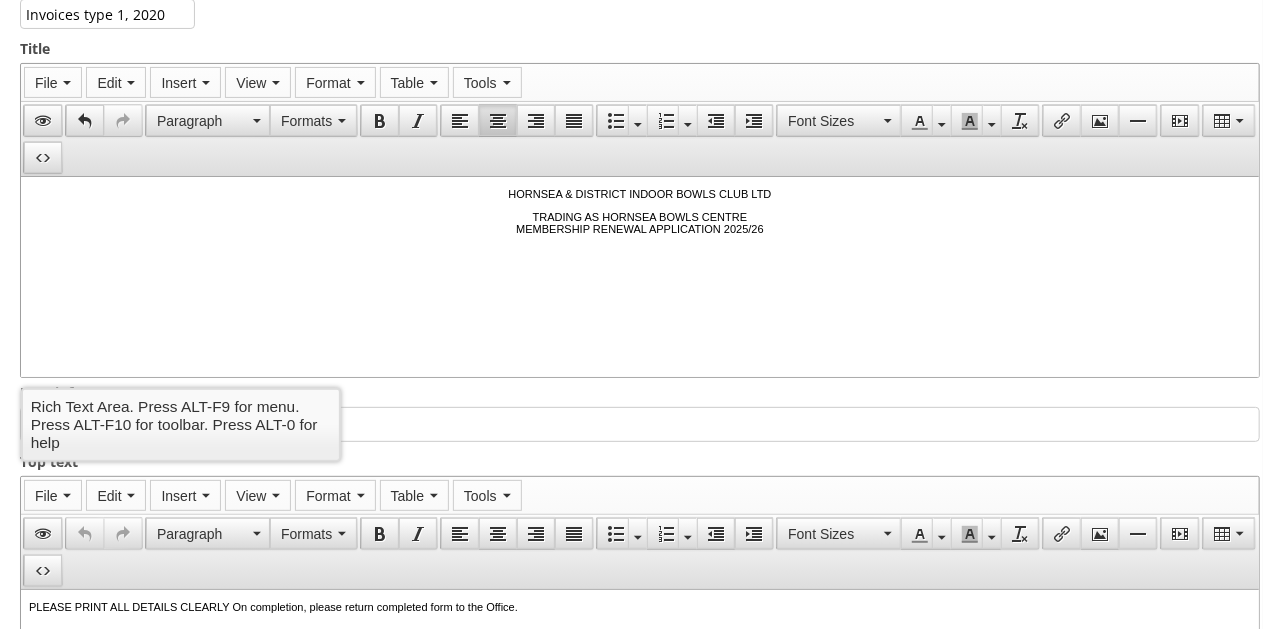 click on "HORNSEA & DISTRICT INDOOR BOWLS CLUB LTD TRADING AS HORNSEA BOWLS CENTRE  MEMBERSHIP RENEWAL APPLICATION 2025/26" at bounding box center (640, 210) 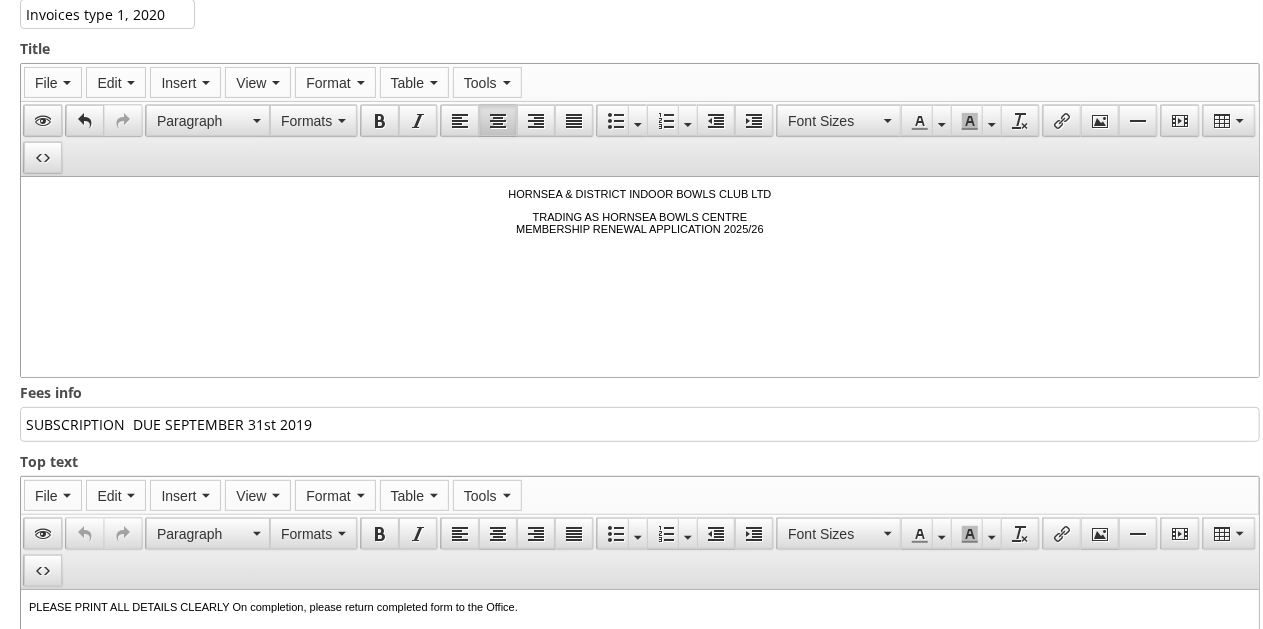 click on "SUBSCRIPTION  DUE SEPTEMBER 31st 2019" at bounding box center (640, 424) 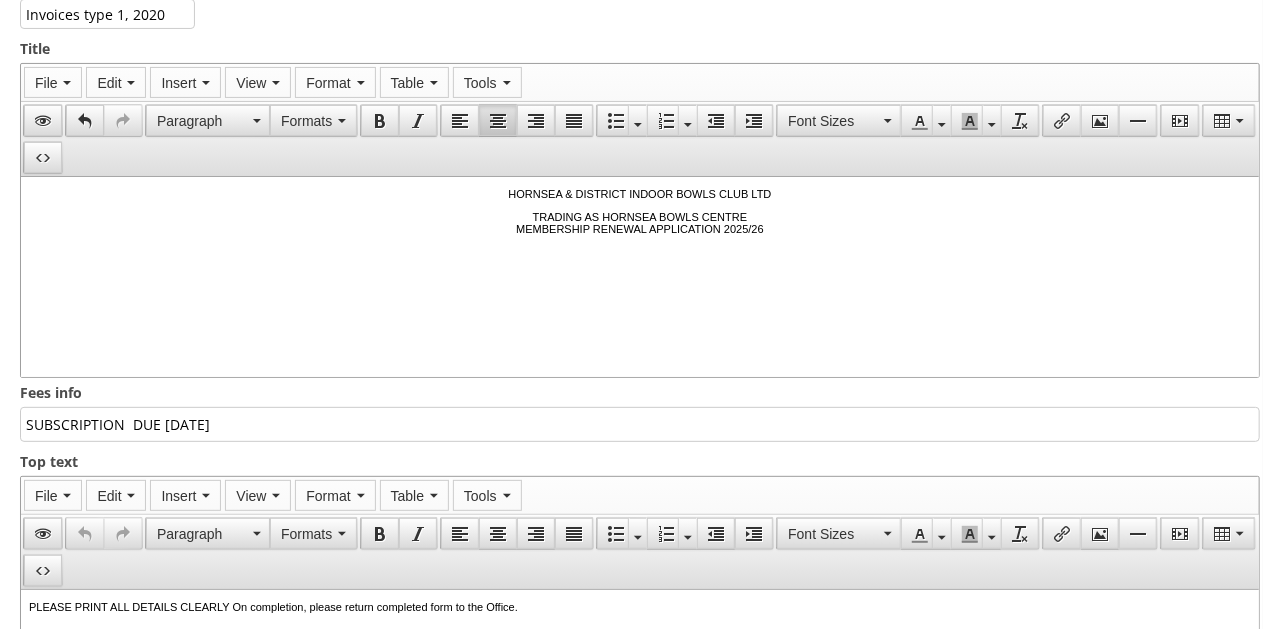 drag, startPoint x: 308, startPoint y: 421, endPoint x: 281, endPoint y: 418, distance: 27.166155 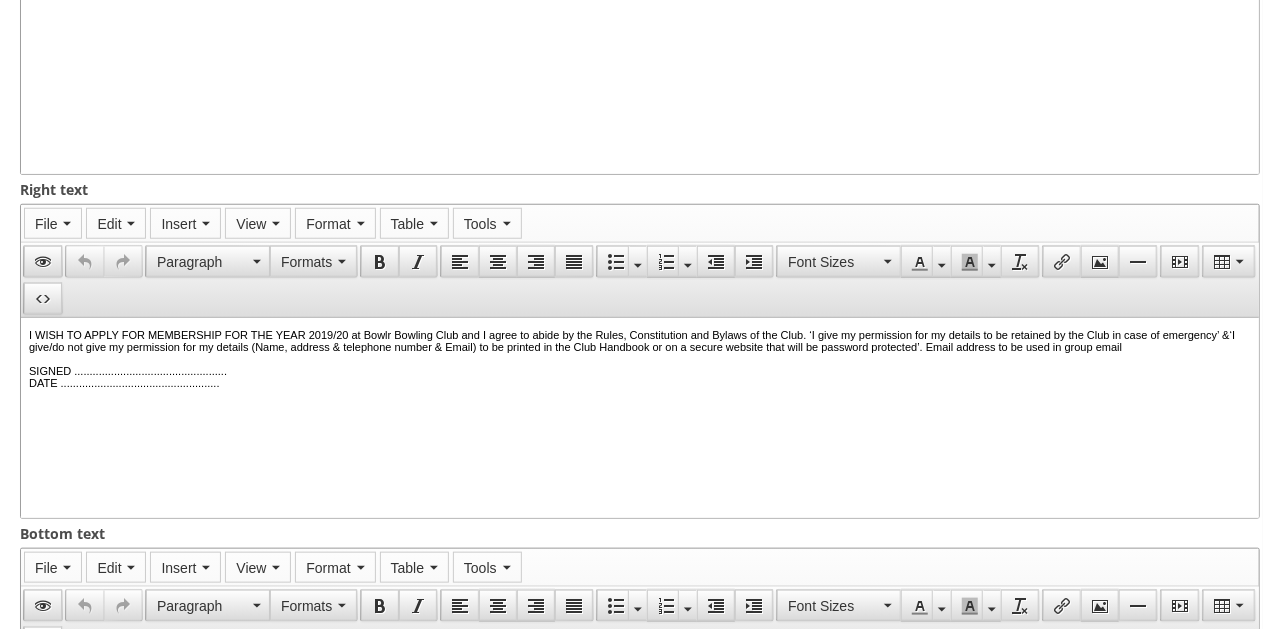scroll, scrollTop: 825, scrollLeft: 0, axis: vertical 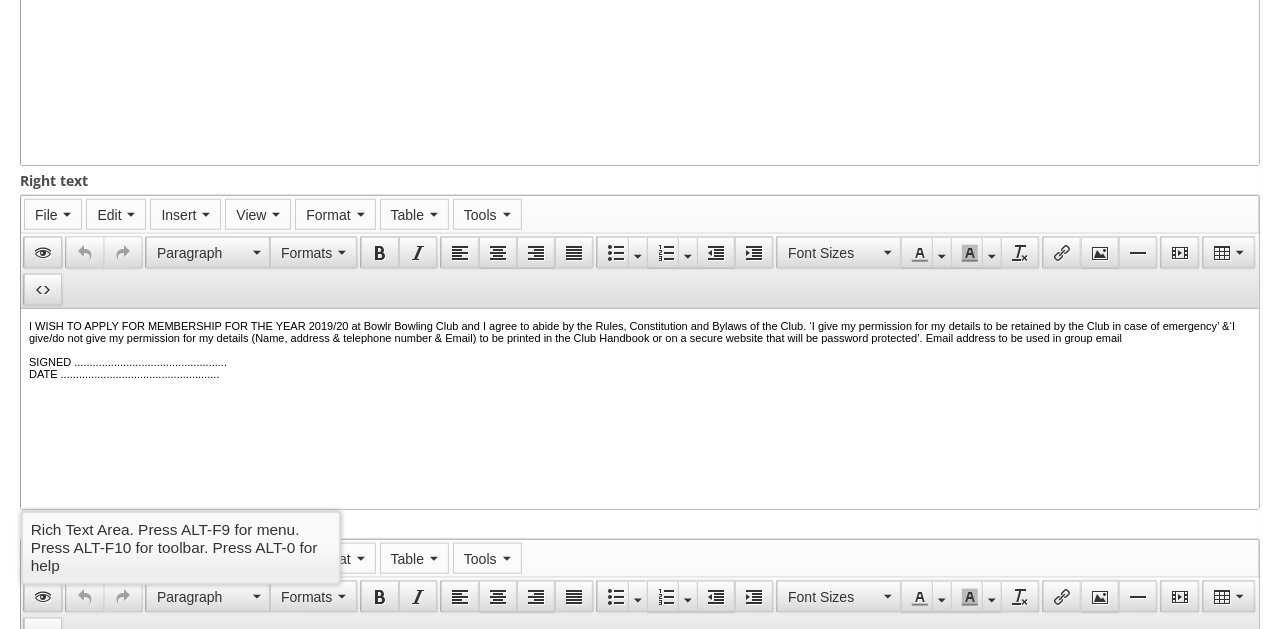 type on "SUBSCRIPTION  DUE SEPTEMBER 1st 2025" 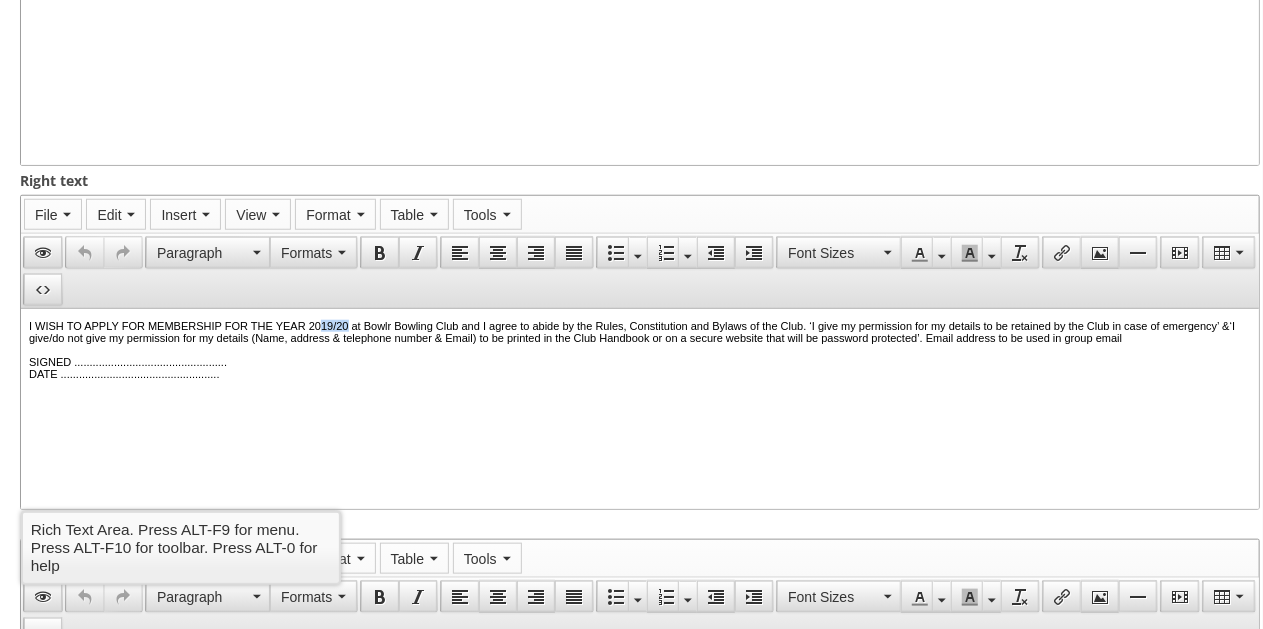 drag, startPoint x: 363, startPoint y: 330, endPoint x: 333, endPoint y: 327, distance: 30.149628 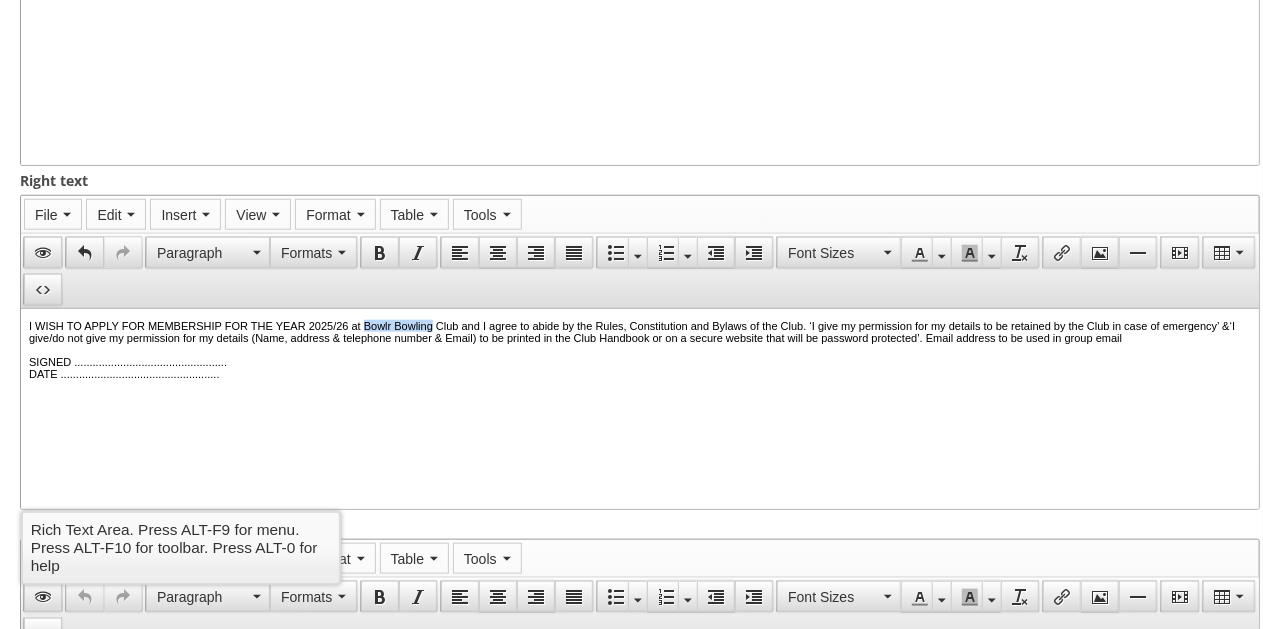 drag, startPoint x: 383, startPoint y: 324, endPoint x: 463, endPoint y: 325, distance: 80.00625 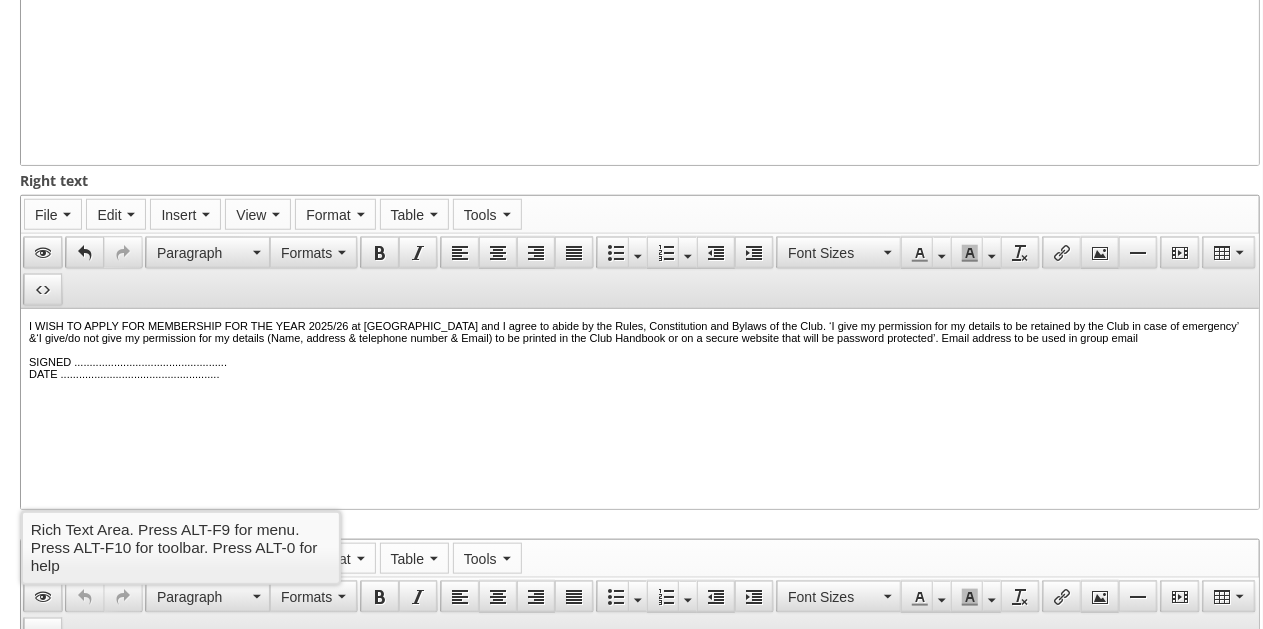 click on "I WISH TO APPLY FOR MEMBERSHIP FOR THE YEAR 2025/26 at Hornsea Bowls Centre and I agree to abide by the Rules, Constitution and Bylaws of the Club. ‘I give my permission for my details to be retained by the Club in case of emergency’ &‘I give/do not give my permission for my details (Name, address & telephone number & Email) to be printed in the Club Handbook or on a secure website that will be password protected’. Email address to be used in group email    SIGNED ..................................................  DATE ...................................................." at bounding box center [640, 349] 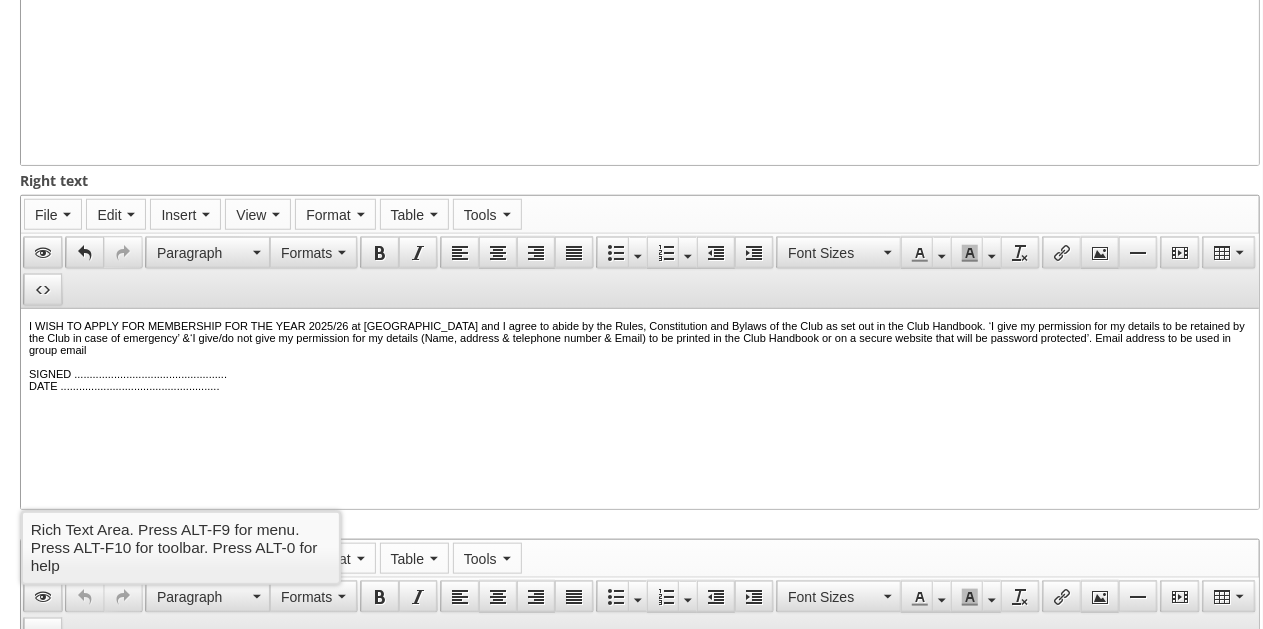 click on "I WISH TO APPLY FOR MEMBERSHIP FOR THE YEAR 2025/26 at Hornsea Bowls Centre and I agree to abide by the Rules, Constitution and Bylaws of the Club as set out in the Club Handbook. ‘I give my permission for my details to be retained by the Club in case of emergency’ &‘I give/do not give my permission for my details (Name, address & telephone number & Email) to be printed in the Club Handbook or on a secure website that will be password protected’. Email address to be used in group email    SIGNED ..................................................  DATE ...................................................." at bounding box center [640, 355] 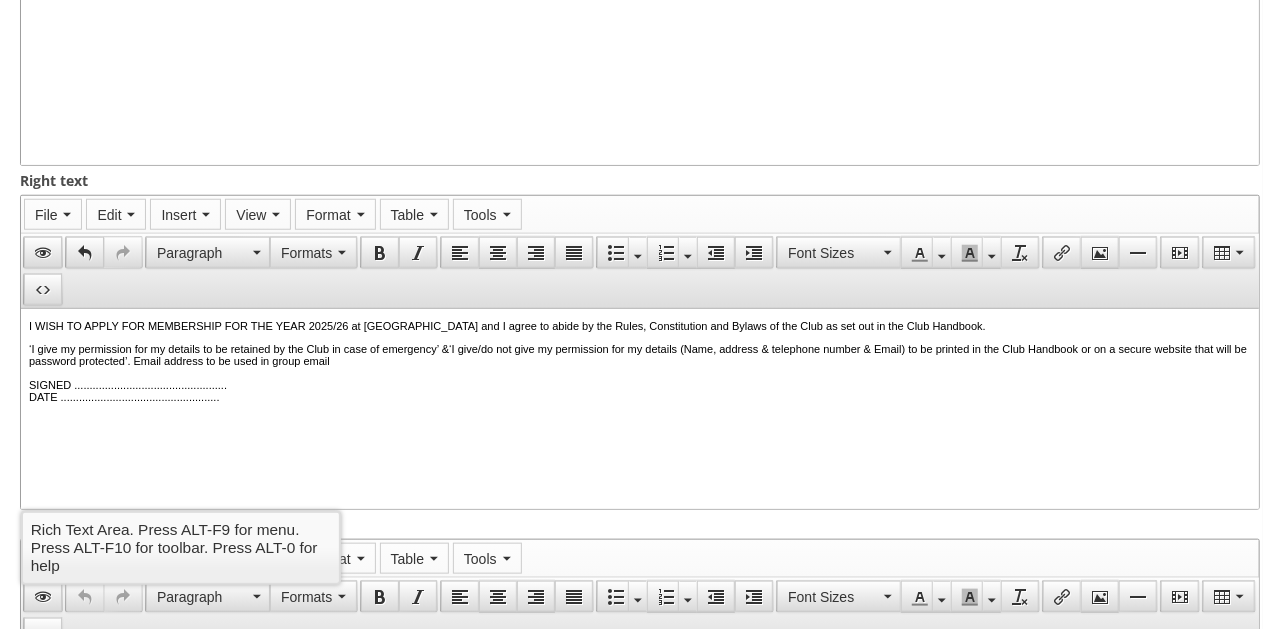 click on "‘I give my permission for my details to be retained by the Club in case of emergency’ &‘I give/do not give my permission for my details (Name, address & telephone number & Email) to be printed in the Club Handbook or on a secure website that will be password protected’. Email address to be used in group email    SIGNED ..................................................  DATE ...................................................." at bounding box center (640, 372) 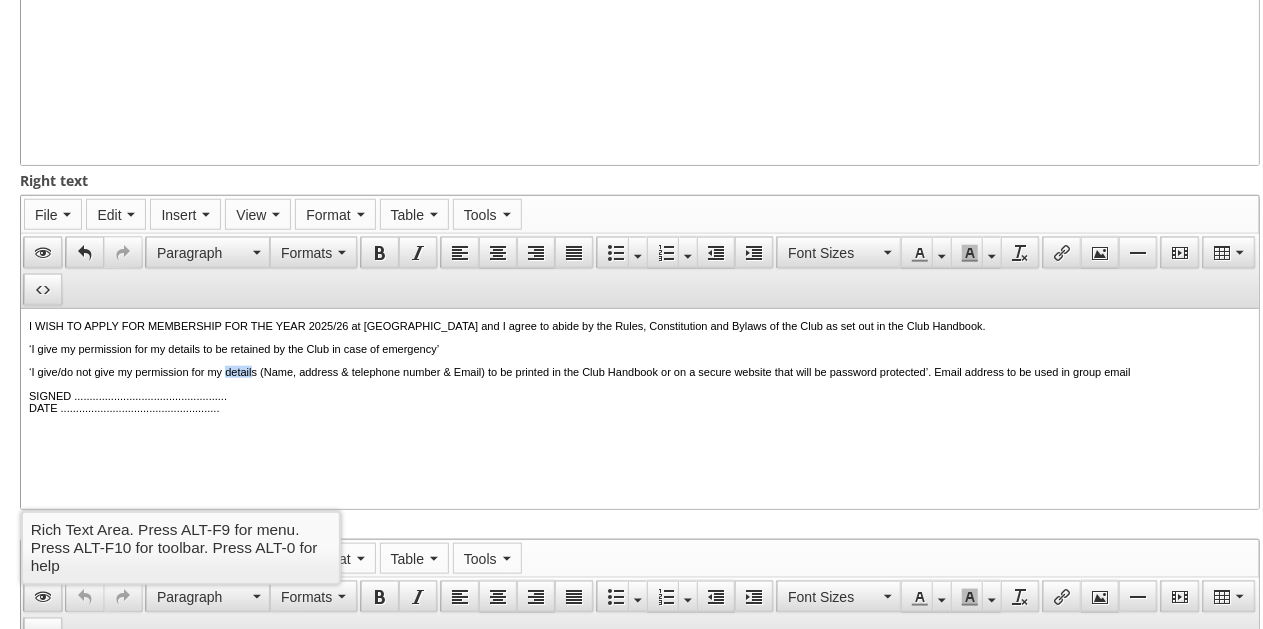 drag, startPoint x: 261, startPoint y: 379, endPoint x: 291, endPoint y: 379, distance: 30 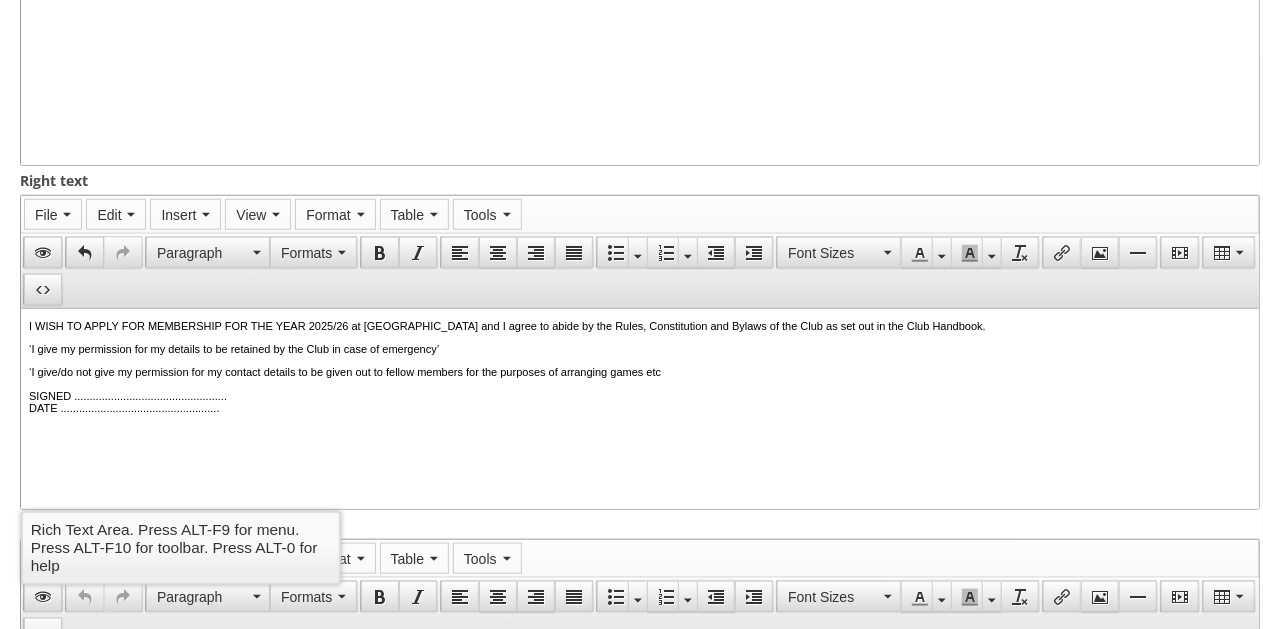 click on "‘I give my permission for my details to be retained by the Club in case of emergency’" at bounding box center (640, 348) 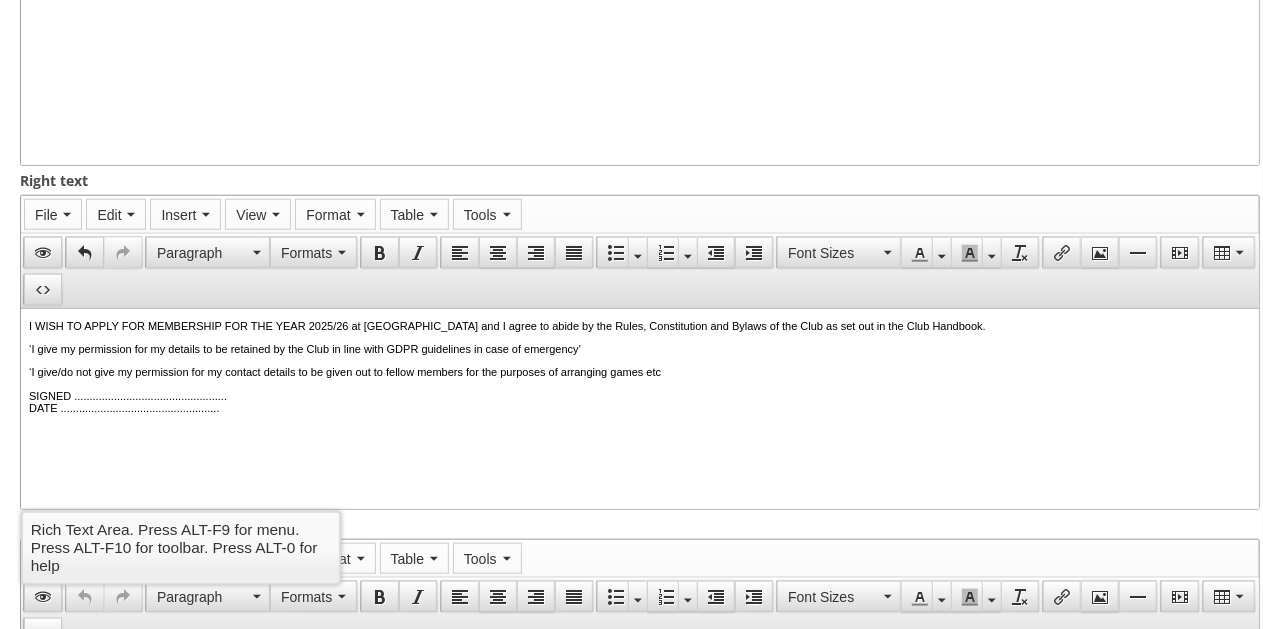 click on "‘I give/do not give my permission for my contact details to be given out to fellow members for the purposes of arranging games etc    SIGNED ..................................................  DATE ...................................................." at bounding box center [640, 389] 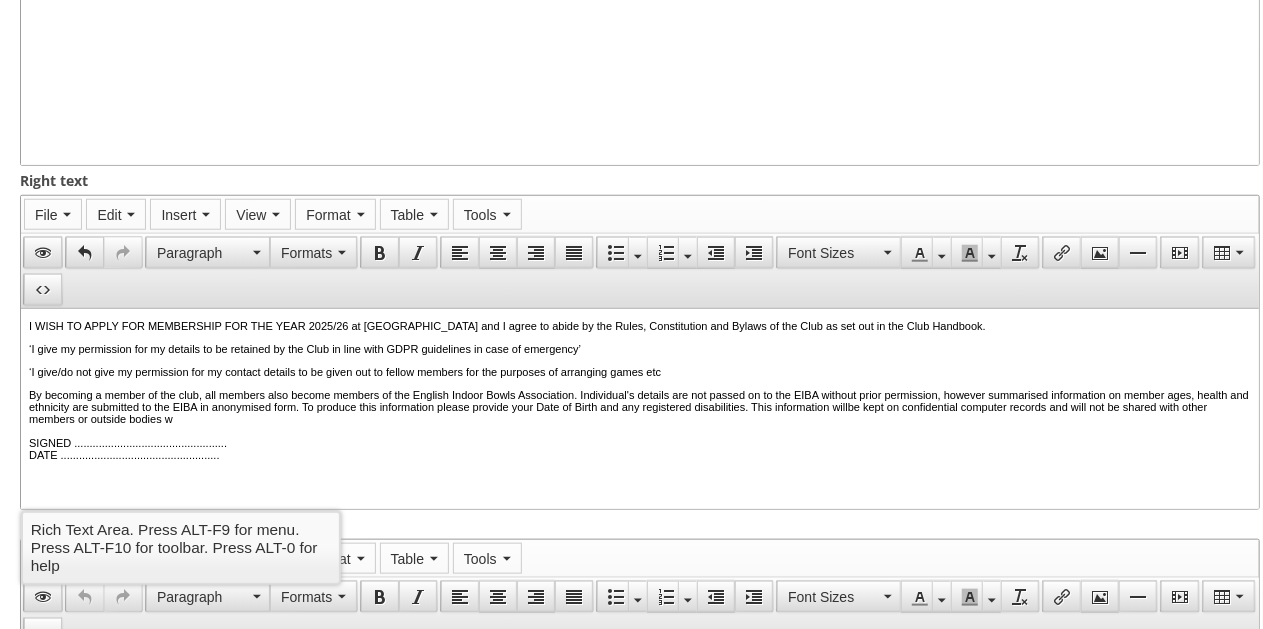click on "By becoming a member of the club, all members also become members of the English Indoor Bowls Association. Individual's details are not passed on to the EIBA without prior permission, however summarised information on member ages, health and ethnicity are submitted to the EIBA in anonymised form. To produce this information please provide your Date of Birth and any registered disabilities. This information willbe kept on confidential computer records and will not be shared with other members or outside bodies w    SIGNED ..................................................  DATE ...................................................." at bounding box center [640, 424] 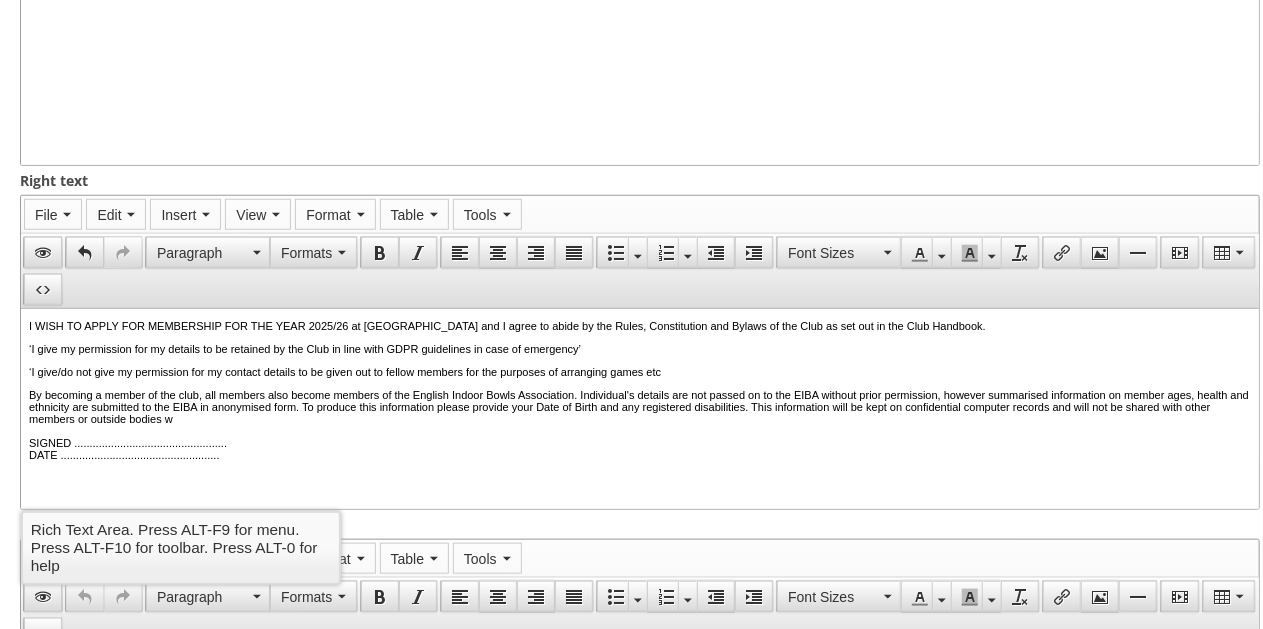click on "By becoming a member of the club, all members also become members of the English Indoor Bowls Association. Individual's details are not passed on to the EIBA without prior permission, however summarised information on member ages, health and ethnicity are submitted to the EIBA in anonymised form. To produce this information please provide your Date of Birth and any registered disabilities. This information will be kept on confidential computer records and will not be shared with other members or outside bodies w    SIGNED ..................................................  DATE ...................................................." at bounding box center (640, 424) 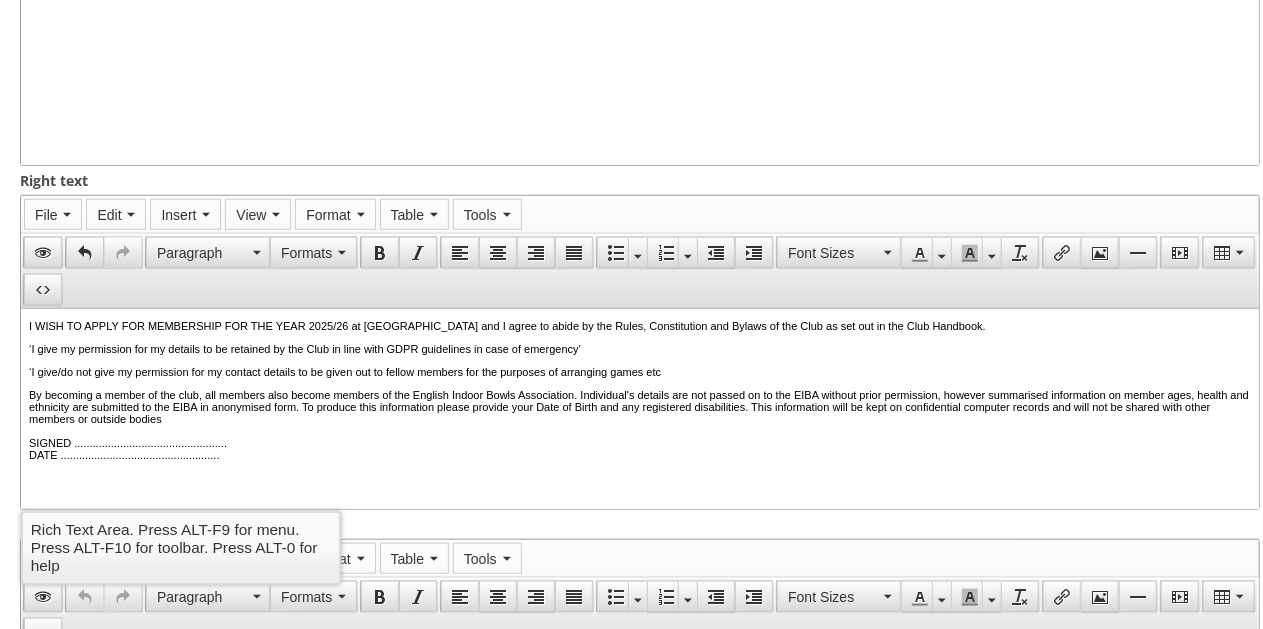 click on "By becoming a member of the club, all members also become members of the English Indoor Bowls Association. Individual's details are not passed on to the EIBA without prior permission, however summarised information on member ages, health and ethnicity are submitted to the EIBA in anonymised form. To produce this information please provide your Date of Birth and any registered disabilities. This information will be kept on confidential computer records and will not be shared with other members or outside bodies    SIGNED ..................................................  DATE ...................................................." at bounding box center (640, 424) 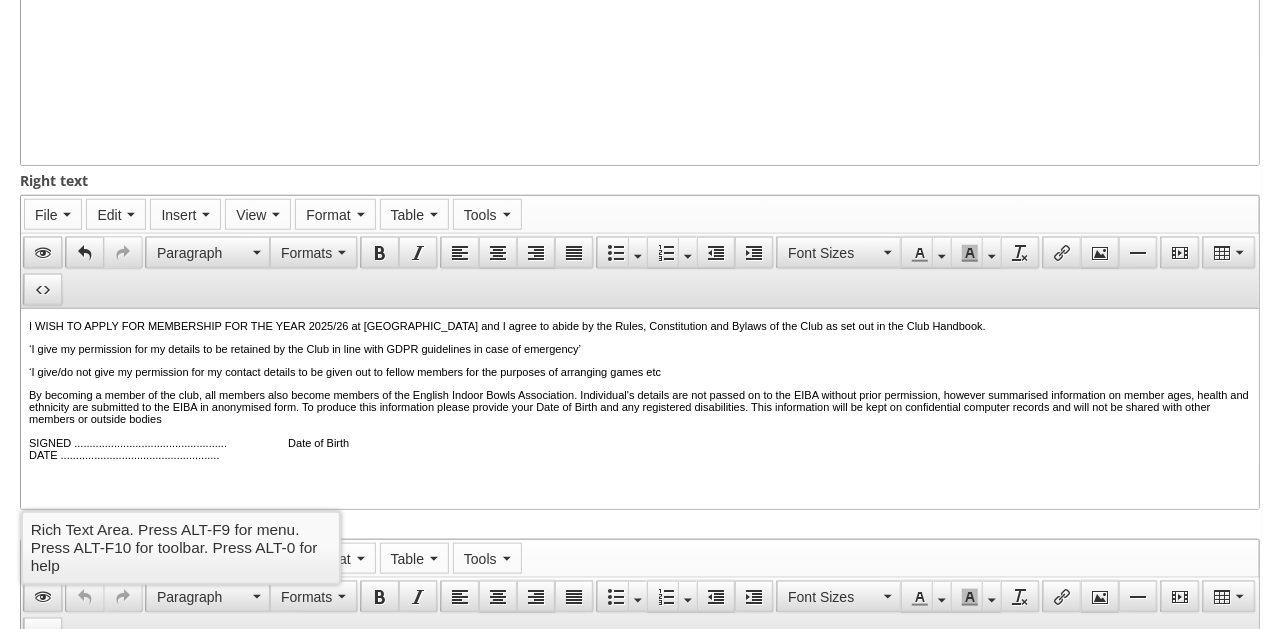 click on "By becoming a member of the club, all members also become members of the English Indoor Bowls Association. Individual's details are not passed on to the EIBA without prior permission, however summarised information on member ages, health and ethnicity are submitted to the EIBA in anonymised form. To produce this information please provide your Date of Birth and any registered disabilities. This information will be kept on confidential computer records and will not be shared with other members or outside bodies    SIGNED ..................................................                    Date of Birth  DATE ...................................................." at bounding box center (640, 424) 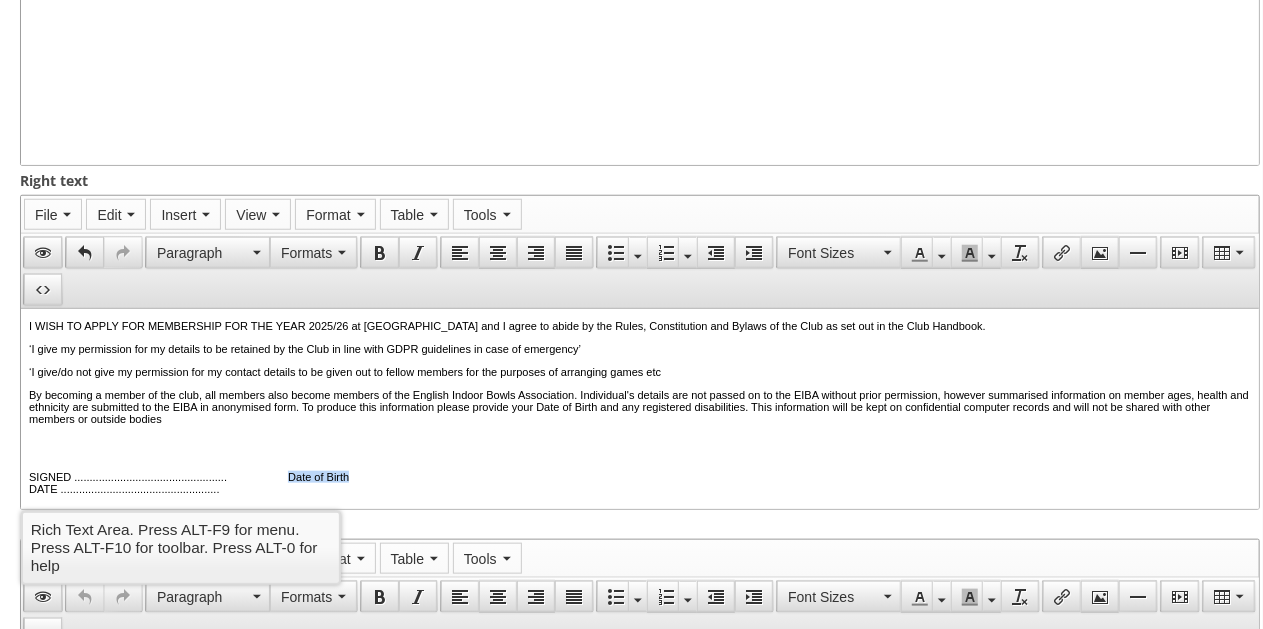 drag, startPoint x: 354, startPoint y: 488, endPoint x: 431, endPoint y: 486, distance: 77.02597 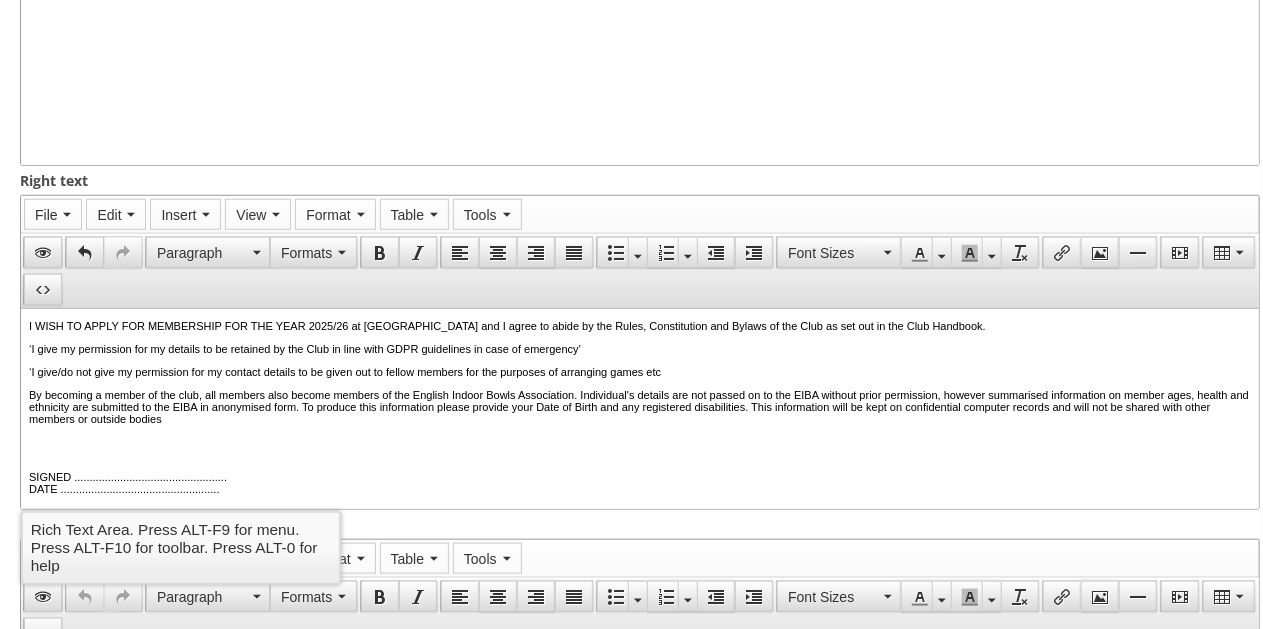 click at bounding box center [640, 453] 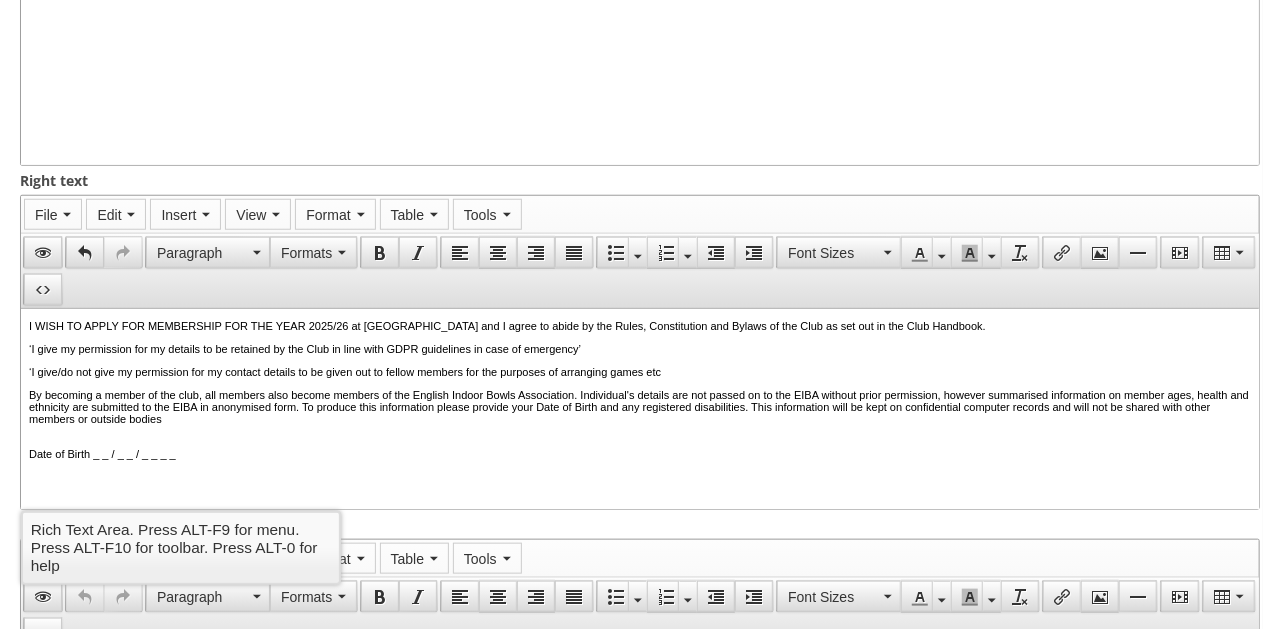 click on "Date of Birth _ _ / _ _ / _ _ _ _" at bounding box center [640, 453] 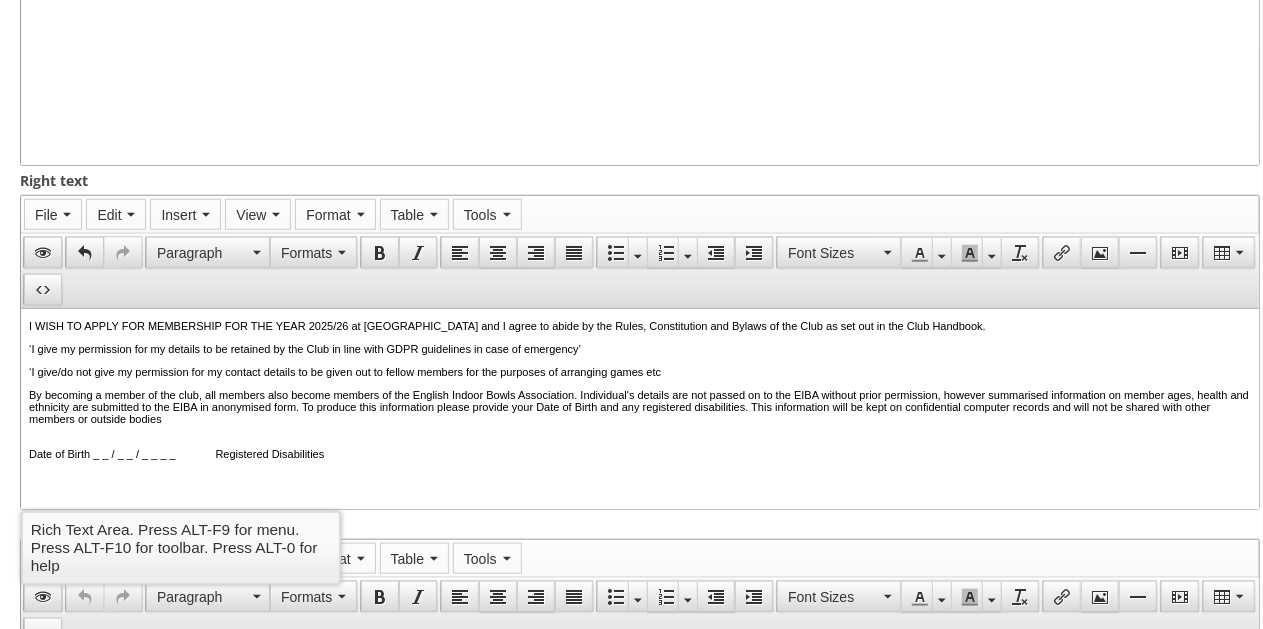 click on "By becoming a member of the club, all members also become members of the English Indoor Bowls Association. Individual's details are not passed on to the EIBA without prior permission, however summarised information on member ages, health and ethnicity are submitted to the EIBA in anonymised form. To produce this information please provide your Date of Birth and any registered disabilities. This information will be kept on confidential computer records and will not be shared with other members or outside bodies" at bounding box center [640, 412] 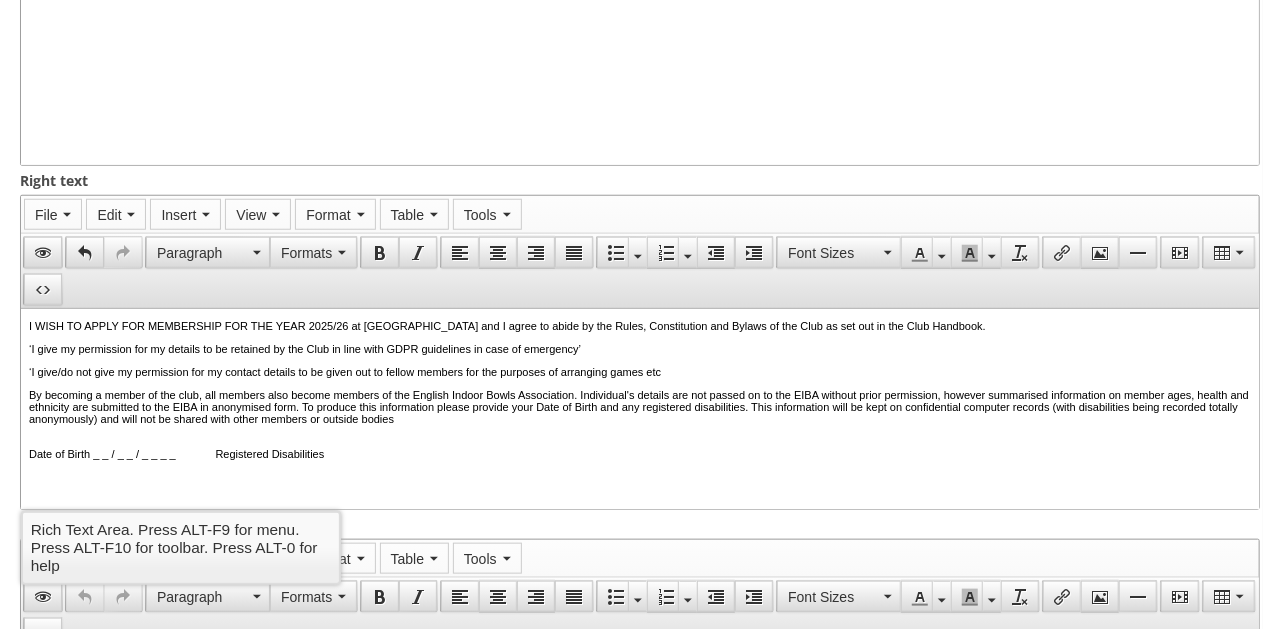 click on "I WISH TO APPLY FOR MEMBERSHIP FOR THE YEAR 2025/26 at Hornsea Bowls Centre and I agree to abide by the Rules, Constitution and Bylaws of the Club as set out in the Club Handbook.  ‘I give my permission for my details to be retained by the Club in line with GDPR guidelines in case of emergency’  ‘I give/do not give my permission for my contact details to be given out to fellow members for the purposes of arranging games etc By becoming a member of the club, all members also become members of the English Indoor Bowls Association. Individual's details are not passed on to the EIBA without prior permission, however summarised information on member ages, health and ethnicity are submitted to the EIBA in anonymised form. To produce this information please provide your Date of Birth and any registered disabilities. This information will be kept on confidential computer records (with disabilities being recorded totally anonymously) and will not be shared with other members or outside bodies" at bounding box center [640, 429] 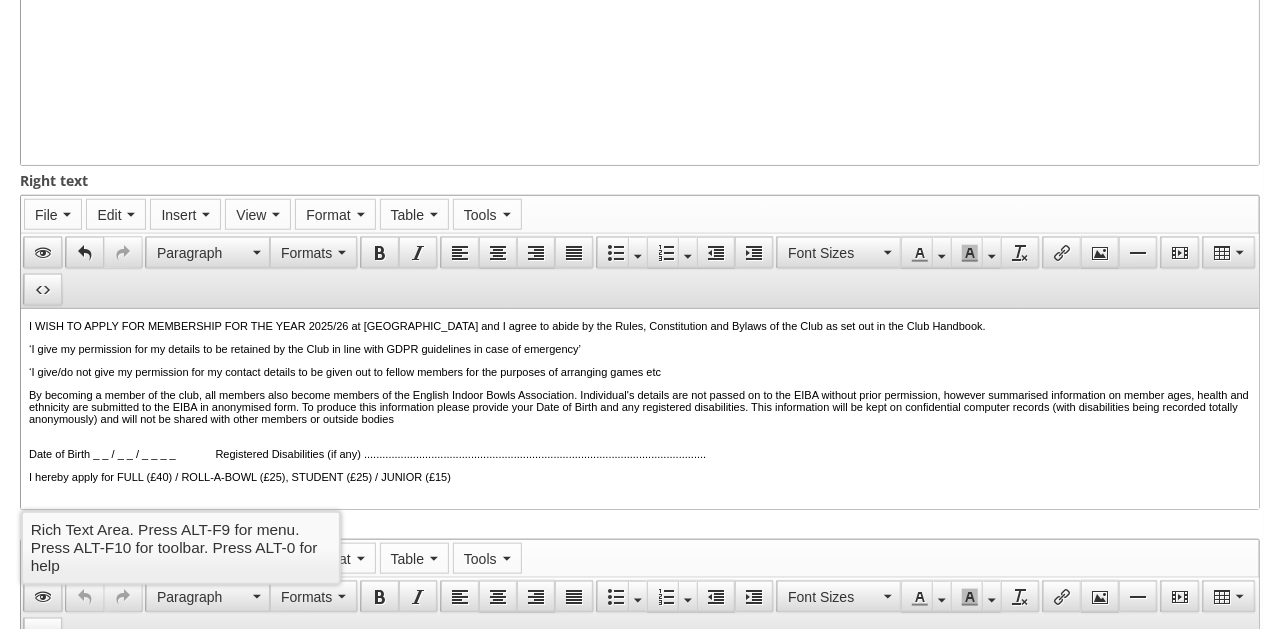 click on "I hereby apply for FULL (£40) / ROLL-A-BOWL (£25), STUDENT (£25) / JUNIOR (£15)" at bounding box center [640, 476] 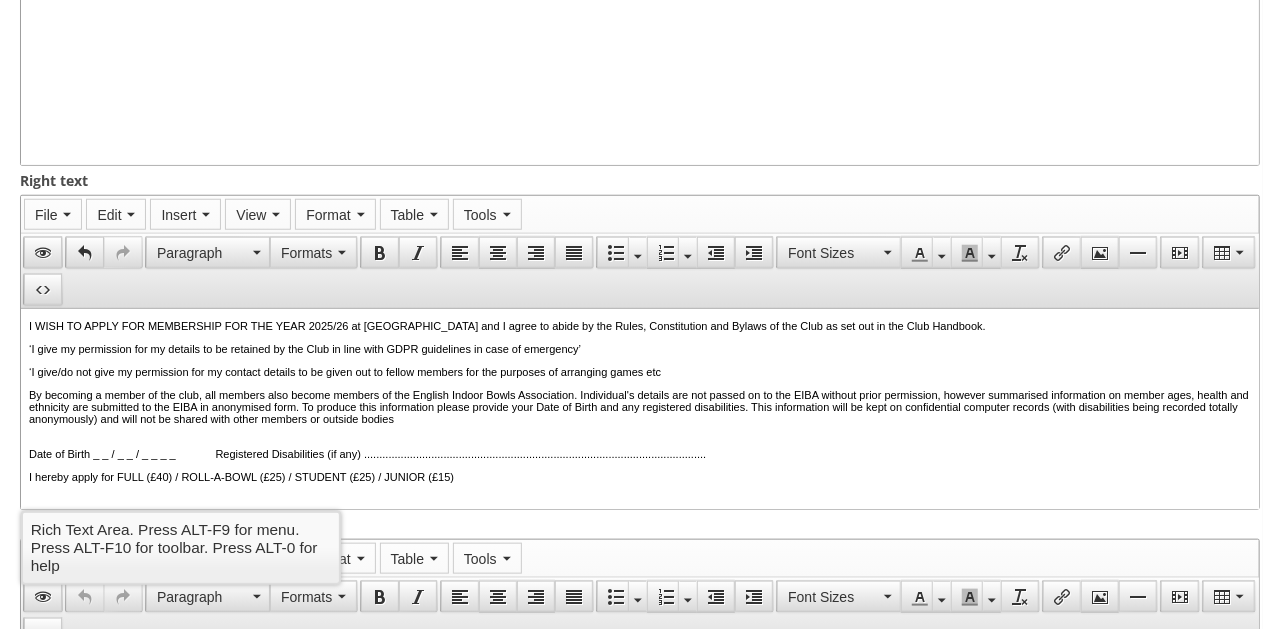 click on "I hereby apply for FULL (£40) / ROLL-A-BOWL (£25) / STUDENT (£25) / JUNIOR (£15)" at bounding box center (640, 476) 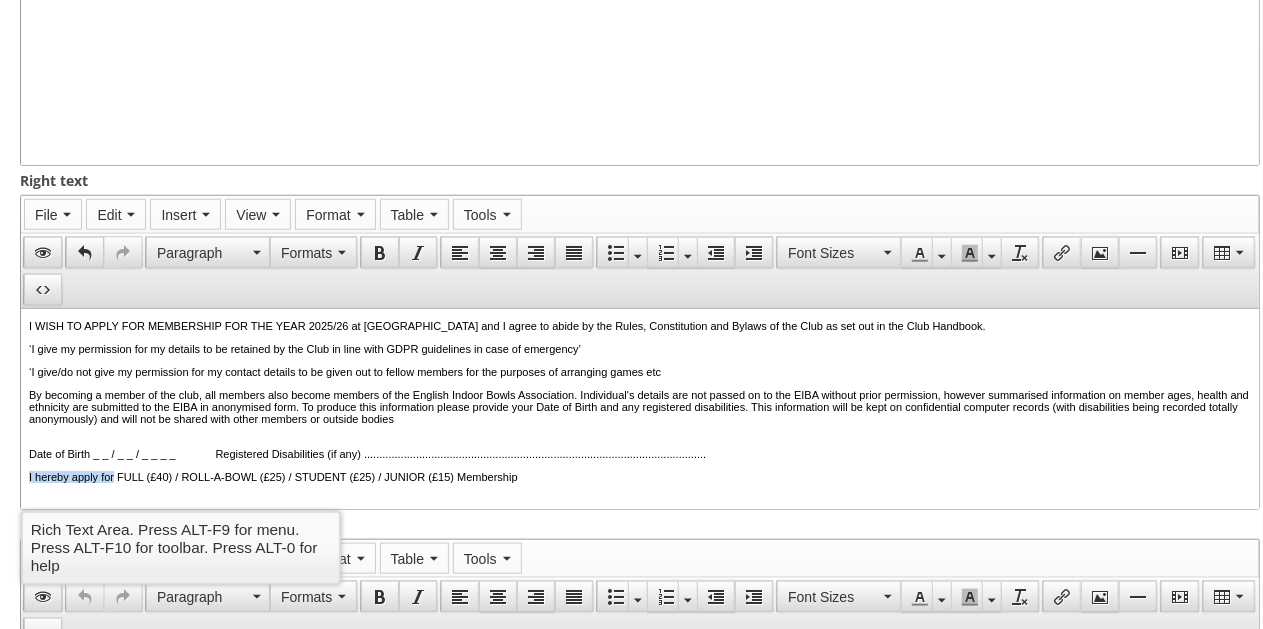 drag, startPoint x: 128, startPoint y: 488, endPoint x: 27, endPoint y: 486, distance: 101.0198 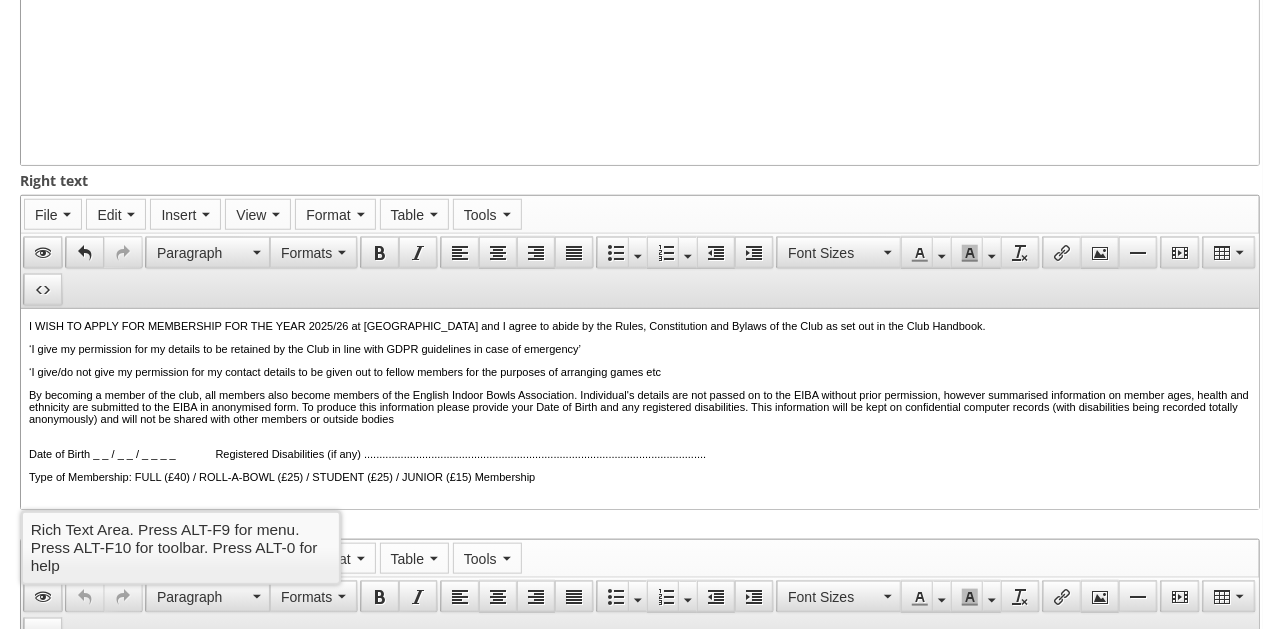 click on "Type of Membership: FULL (£40) / ROLL-A-BOWL (£25) / STUDENT (£25) / JUNIOR (£15) Membership" at bounding box center (640, 476) 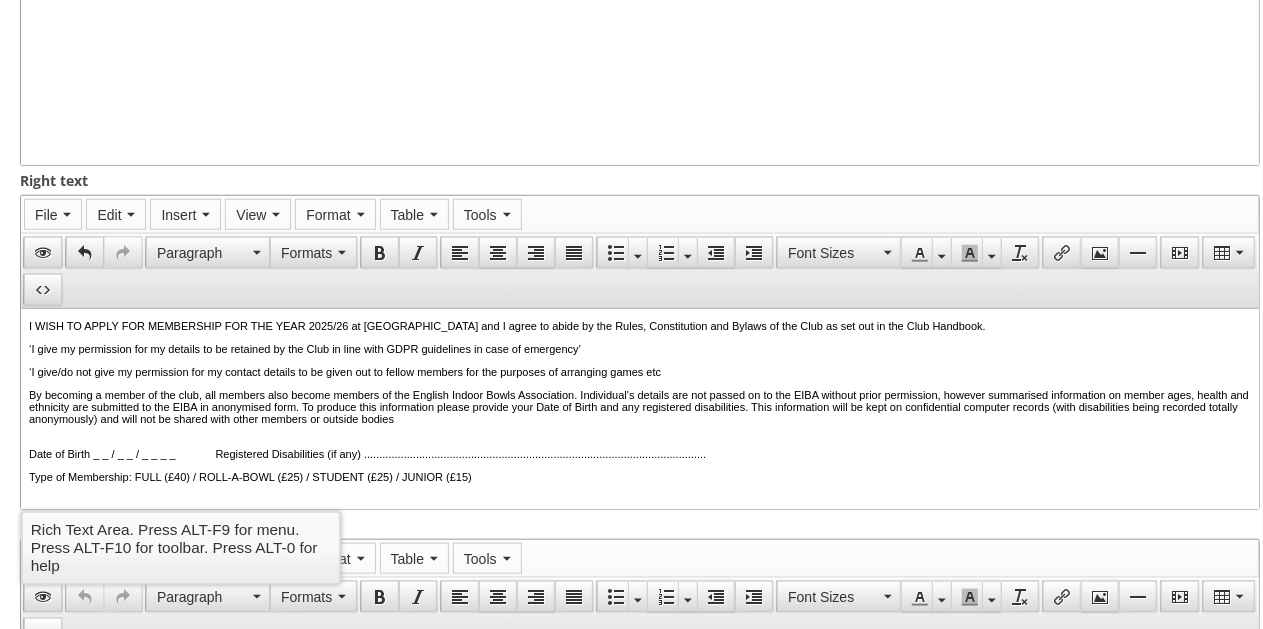 scroll, scrollTop: 22, scrollLeft: 0, axis: vertical 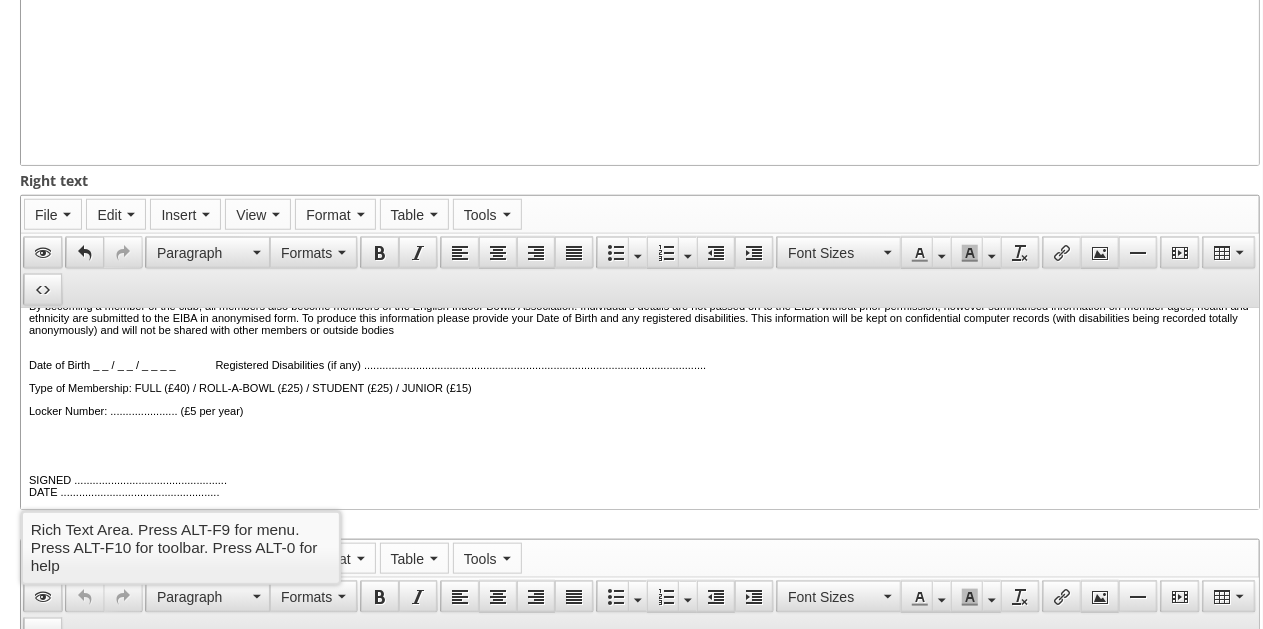 drag, startPoint x: 1253, startPoint y: 416, endPoint x: 1280, endPoint y: 760, distance: 345.05795 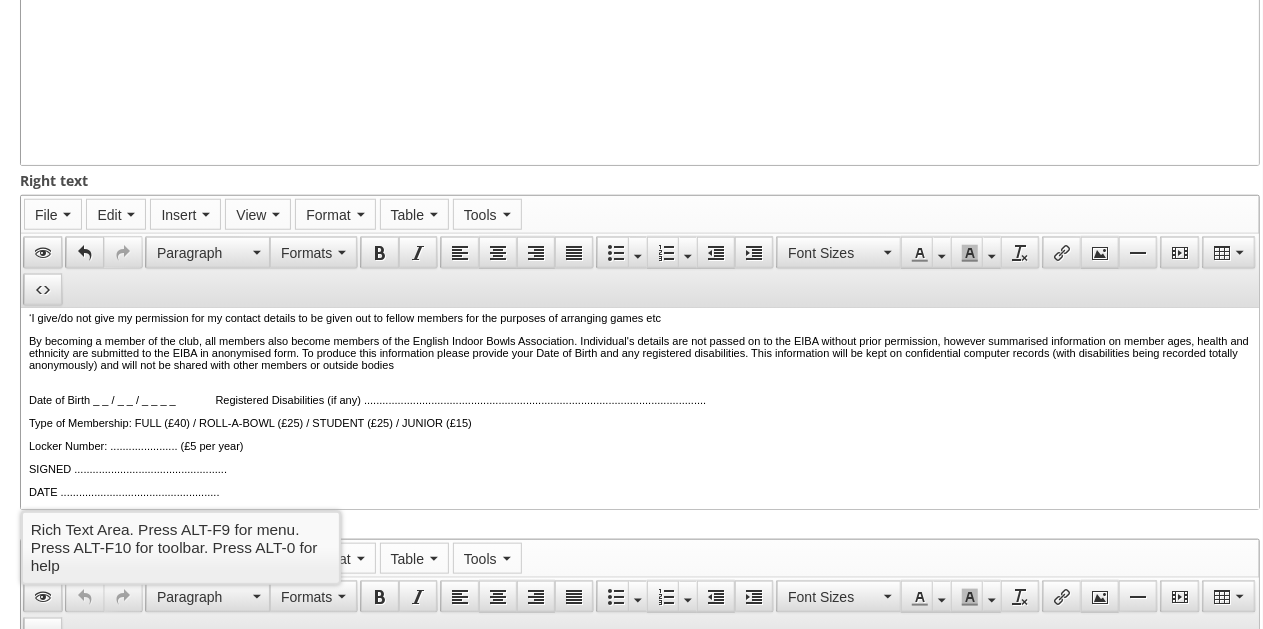 scroll, scrollTop: 70, scrollLeft: 0, axis: vertical 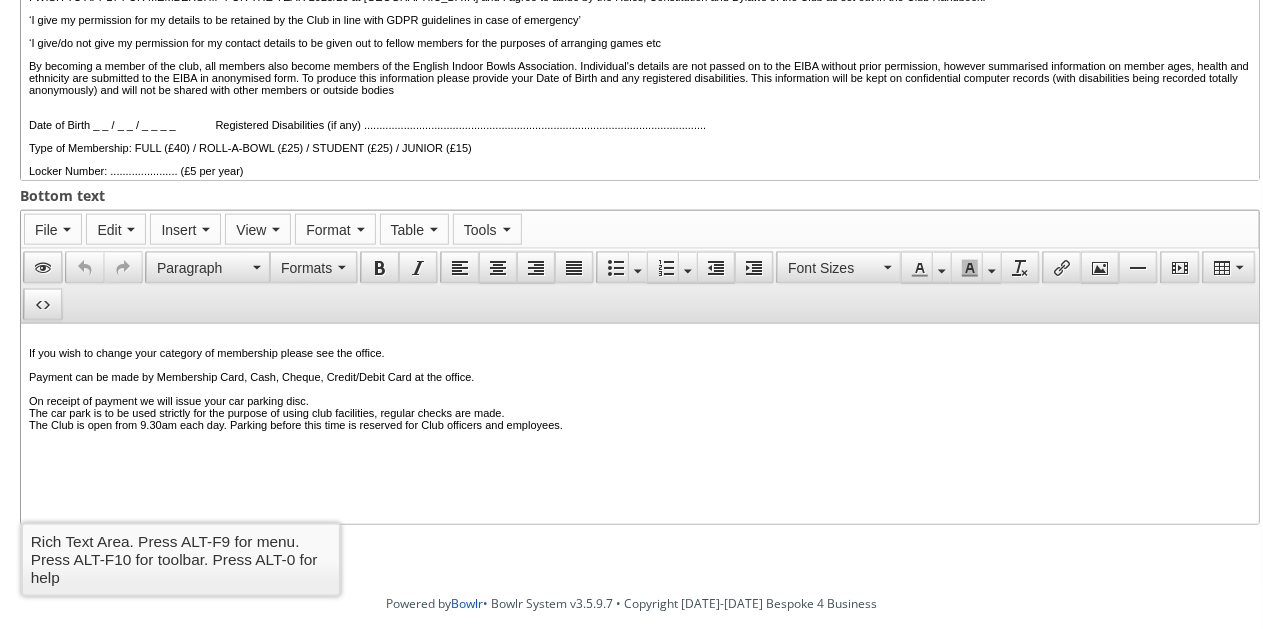 drag, startPoint x: 575, startPoint y: 422, endPoint x: 83, endPoint y: 393, distance: 492.85394 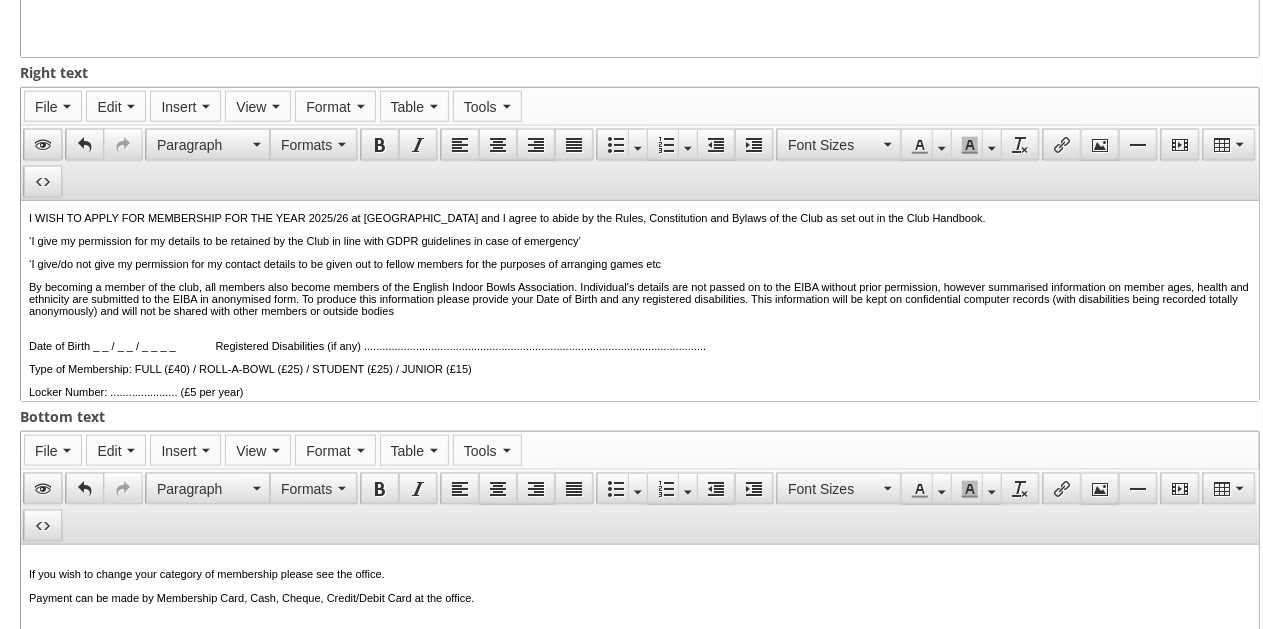 scroll, scrollTop: 925, scrollLeft: 0, axis: vertical 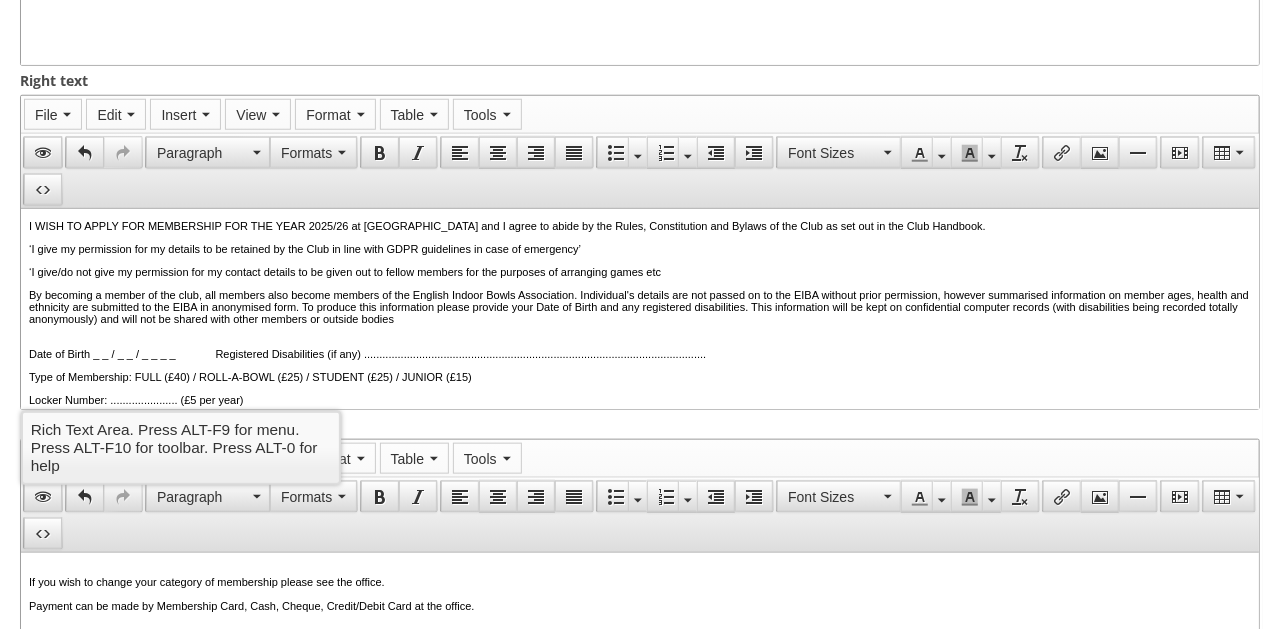 drag, startPoint x: 1249, startPoint y: 279, endPoint x: 1272, endPoint y: 390, distance: 113.35784 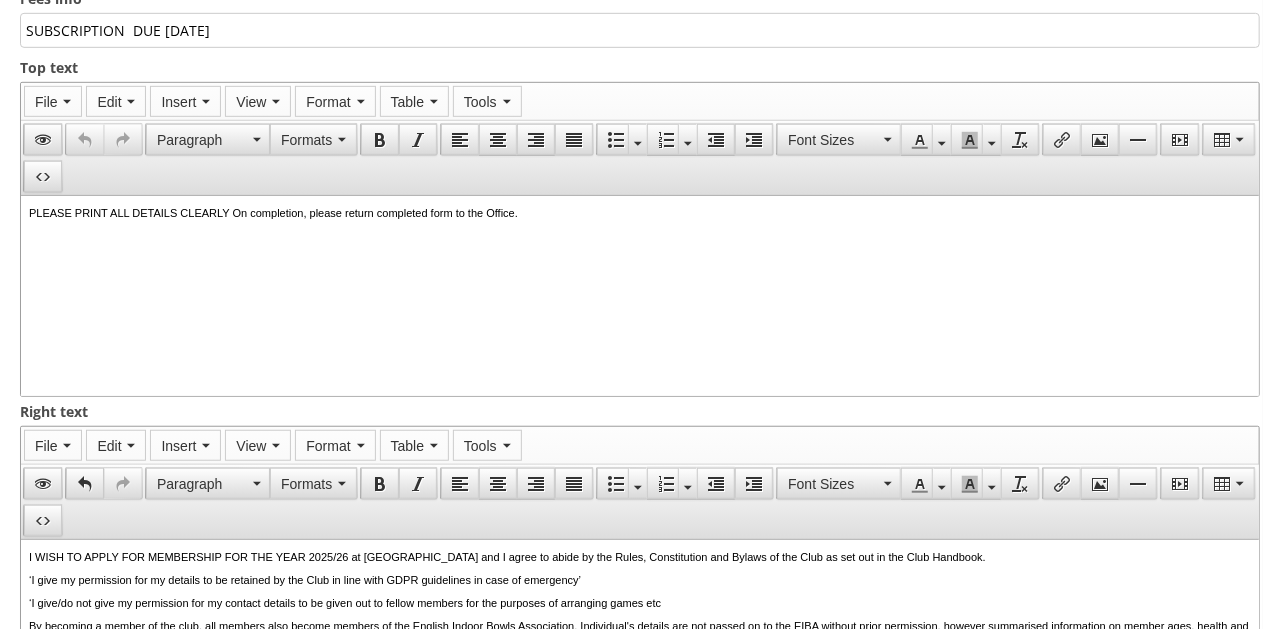 scroll, scrollTop: 596, scrollLeft: 0, axis: vertical 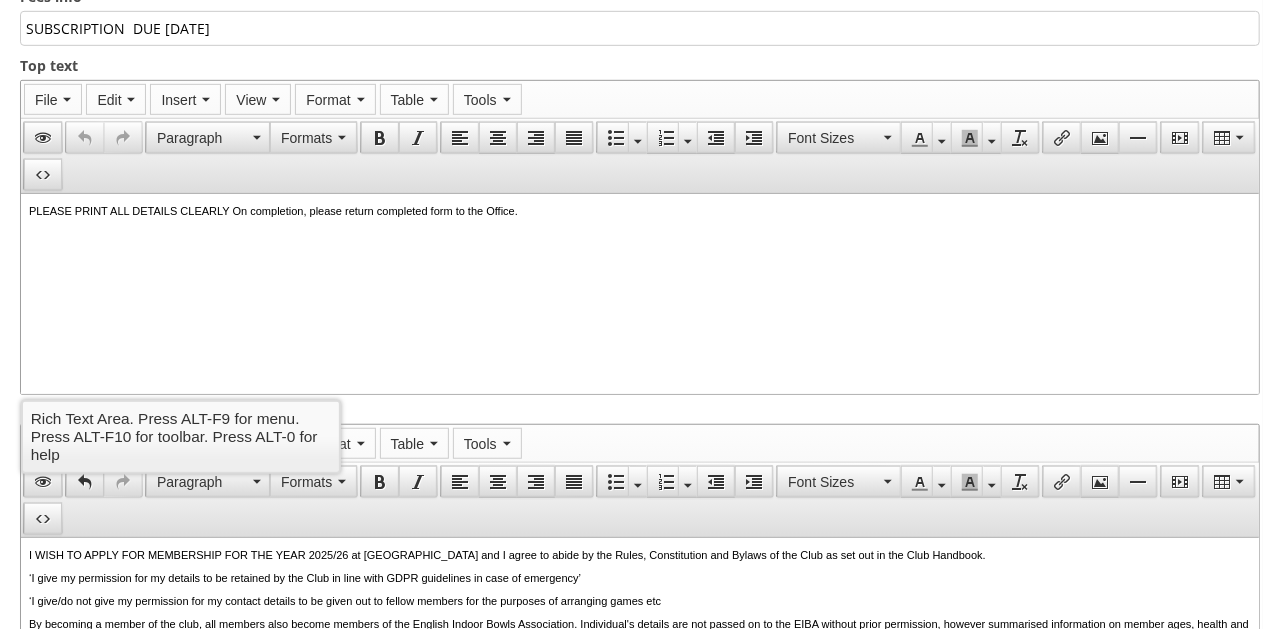 click on "PLEASE PRINT ALL DETAILS CLEARLY On completion, please return completed form to the Office." at bounding box center (640, 210) 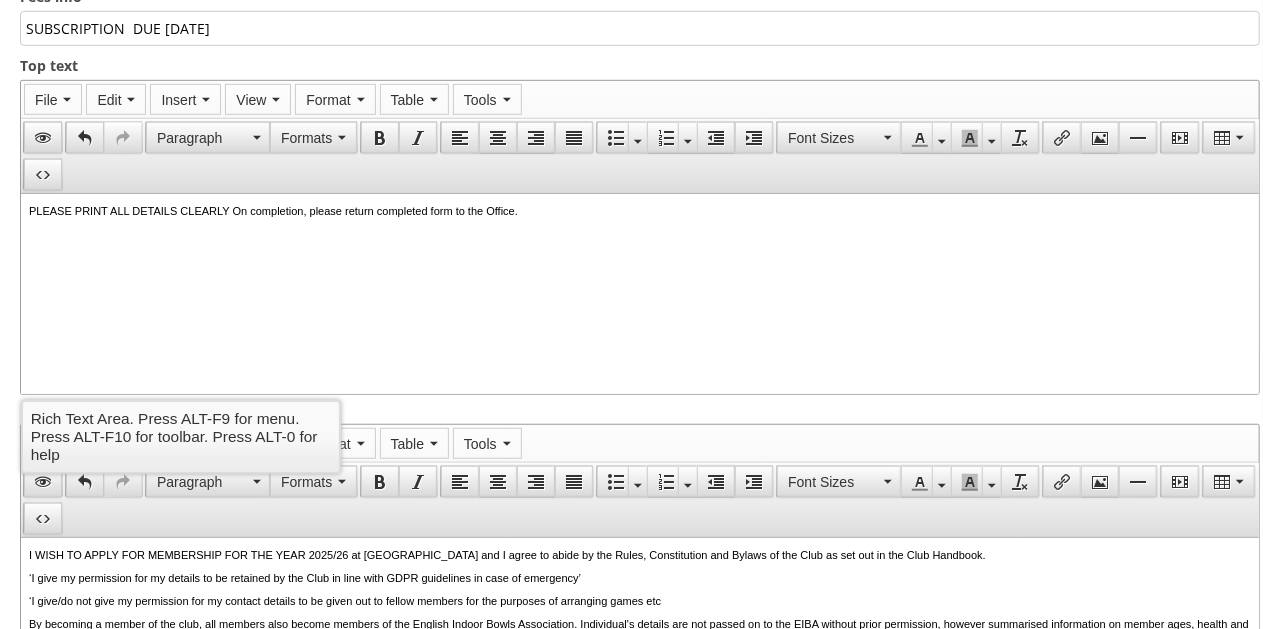 type 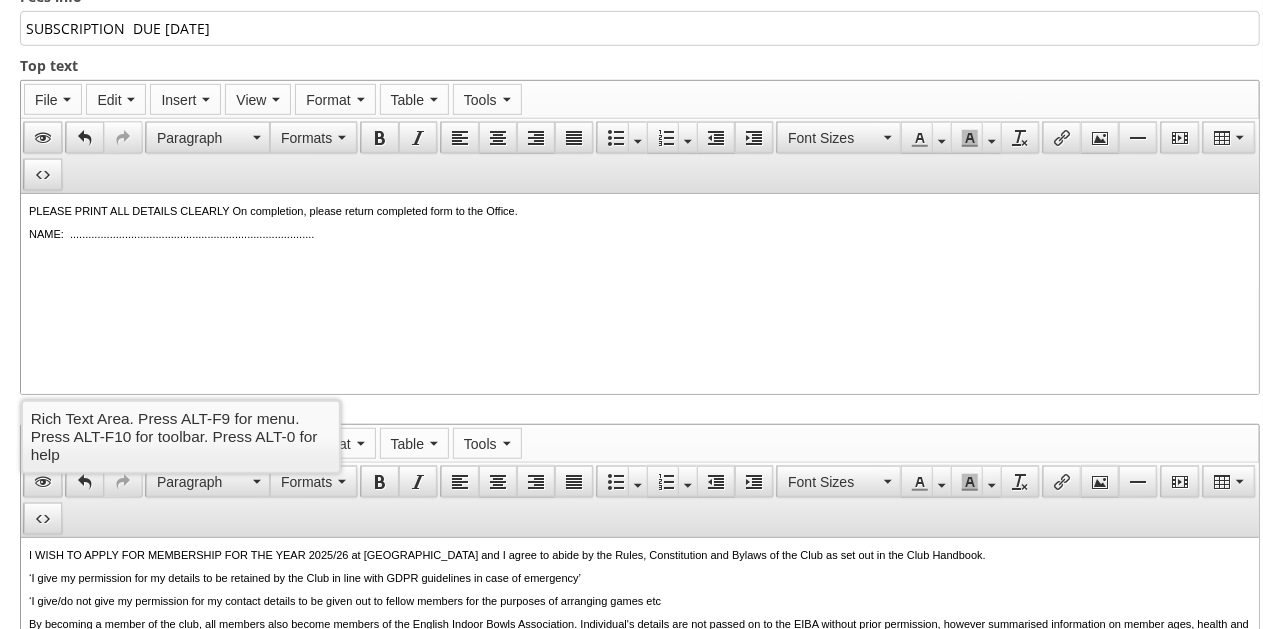 click on "PLEASE PRINT ALL DETAILS CLEARLY On completion, please return completed form to the Office. NAME:  ................................................................................" at bounding box center (640, 221) 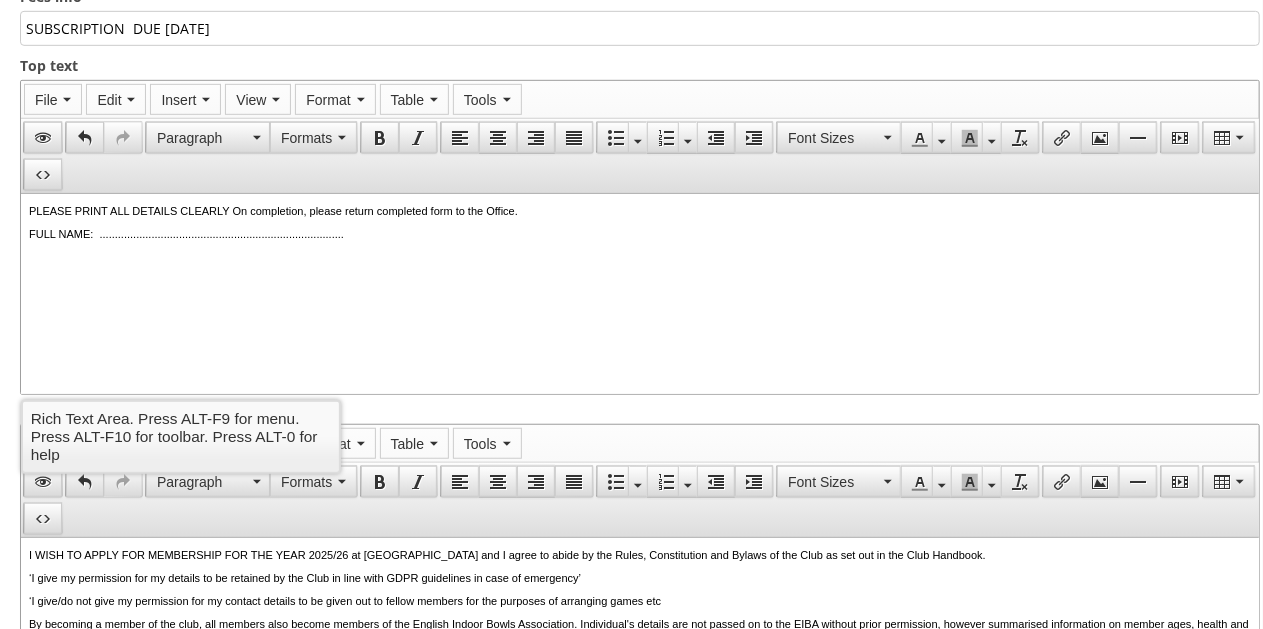 click on "PLEASE PRINT ALL DETAILS CLEARLY On completion, please return completed form to the Office. FULL NAME:  ................................................................................" at bounding box center (640, 221) 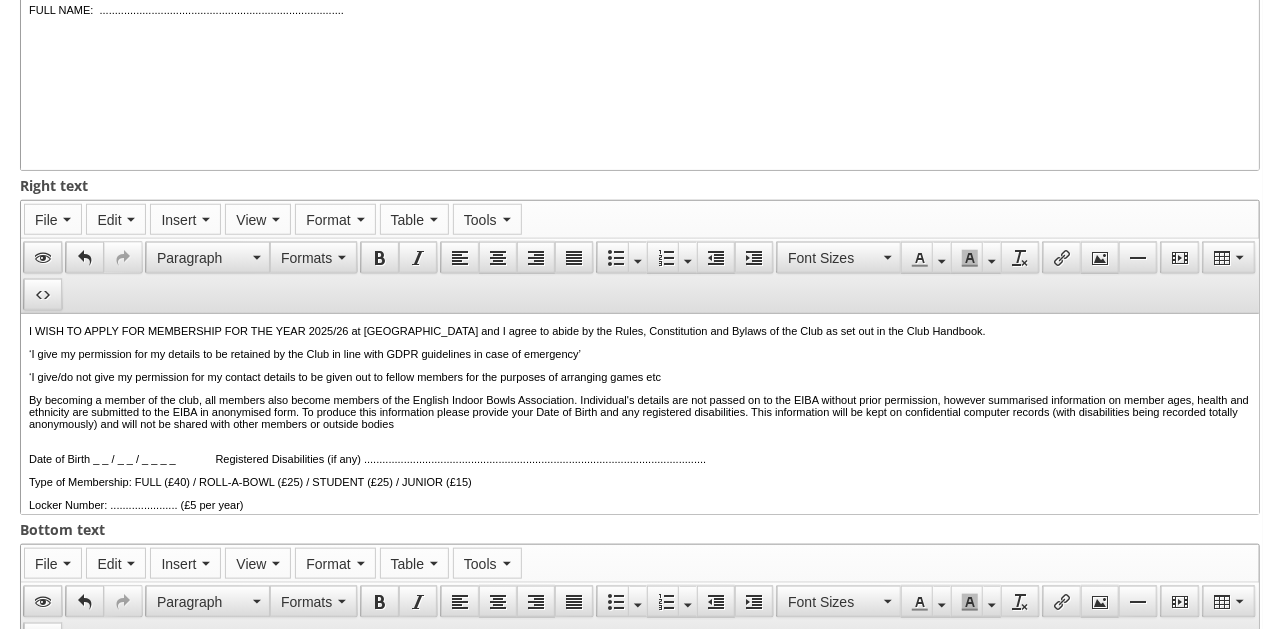 scroll, scrollTop: 827, scrollLeft: 0, axis: vertical 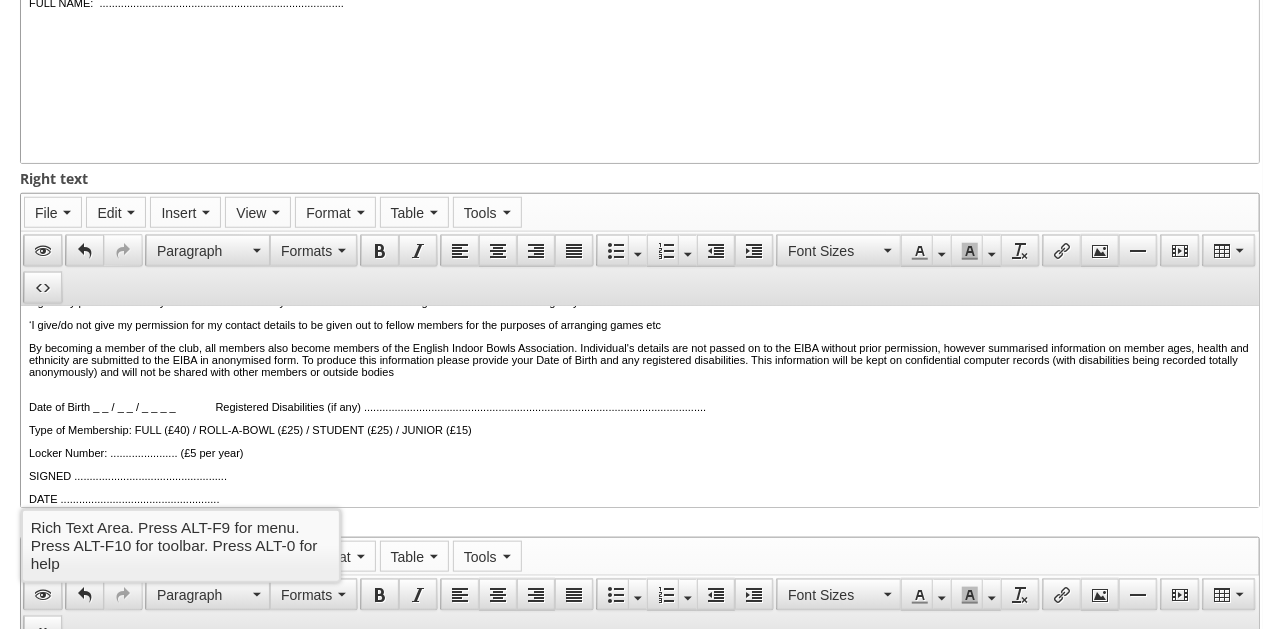 click on "Locker Number: ...................... (£5 per year)" at bounding box center (640, 452) 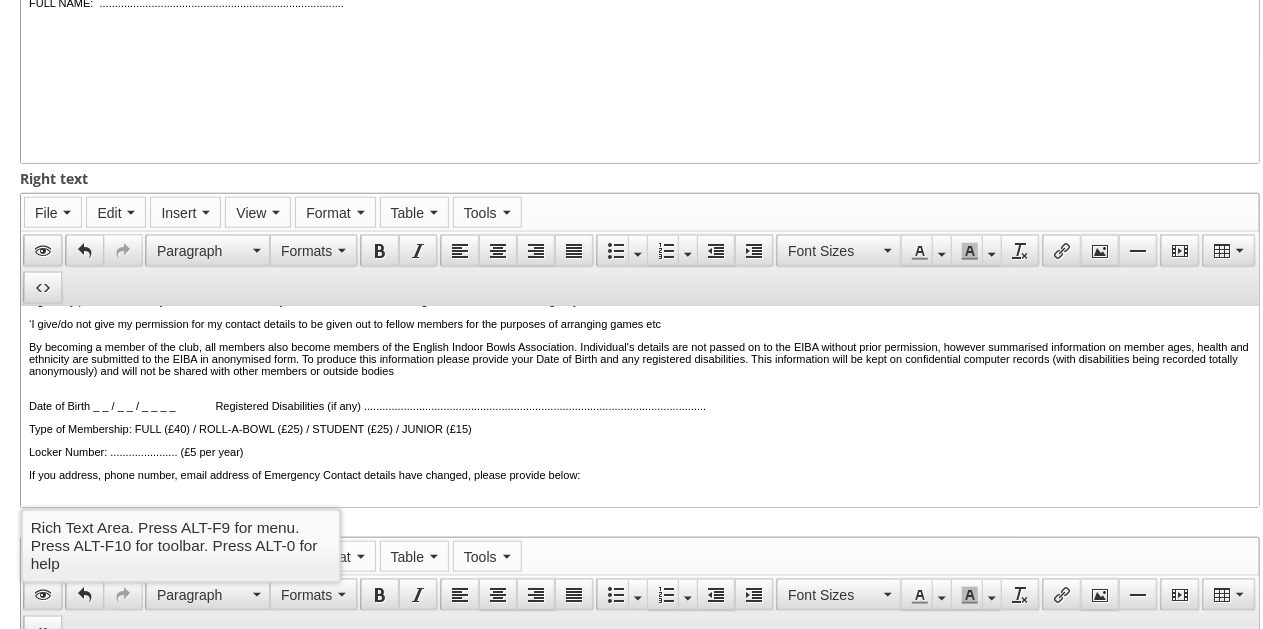 scroll, scrollTop: 70, scrollLeft: 0, axis: vertical 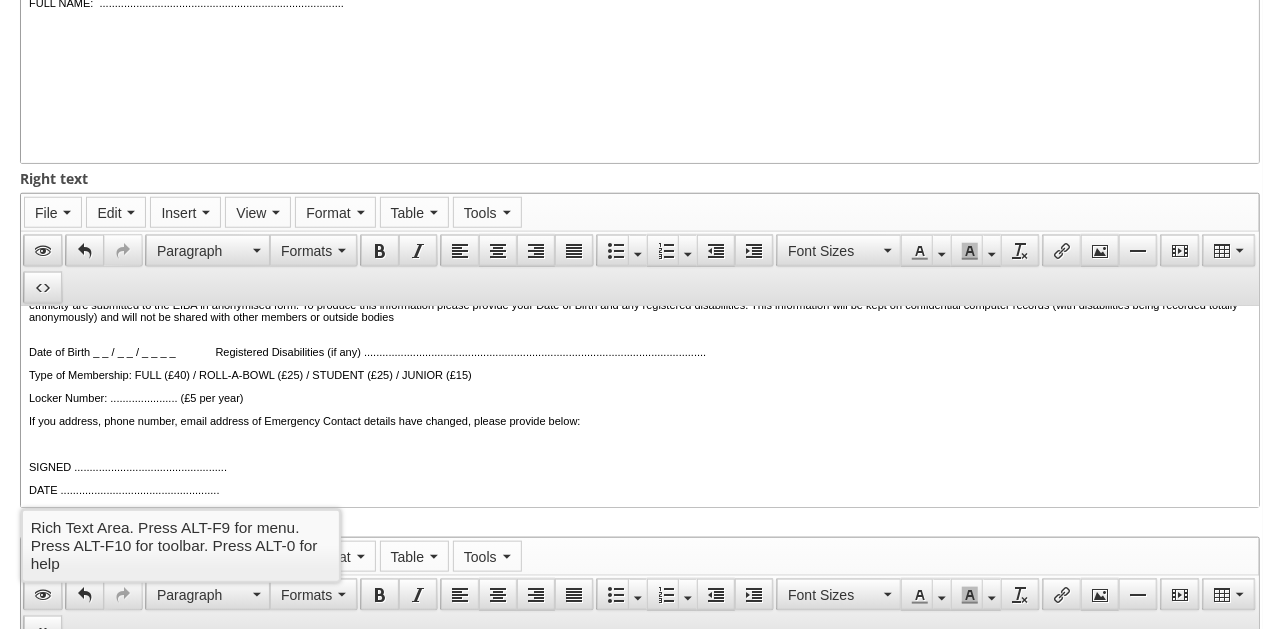 drag, startPoint x: 1254, startPoint y: 456, endPoint x: 1281, endPoint y: 810, distance: 355.02817 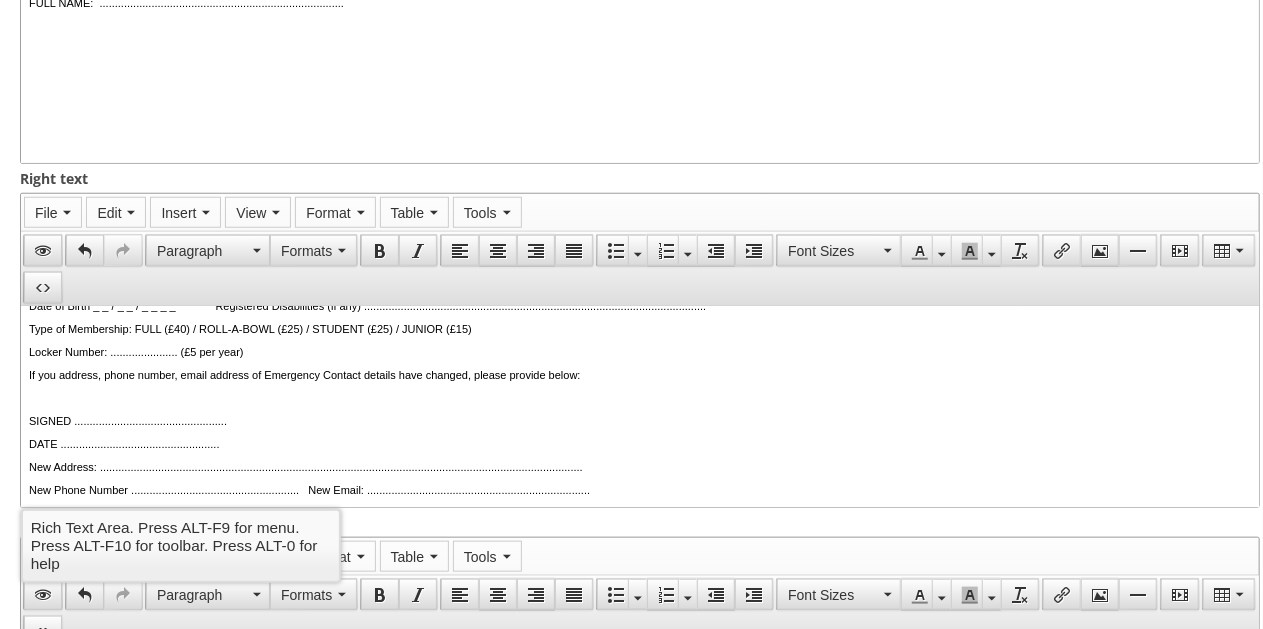 scroll, scrollTop: 192, scrollLeft: 0, axis: vertical 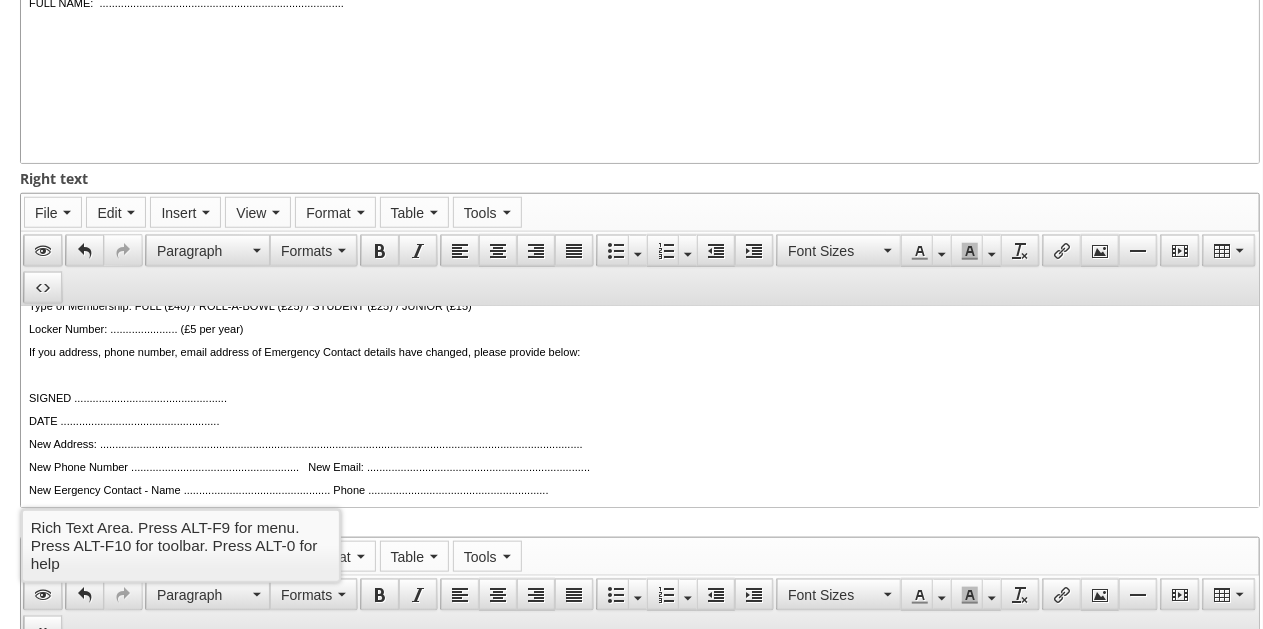 click on "New Eergency Contact - Name ................................................ Phone ..........................................................." at bounding box center (640, 489) 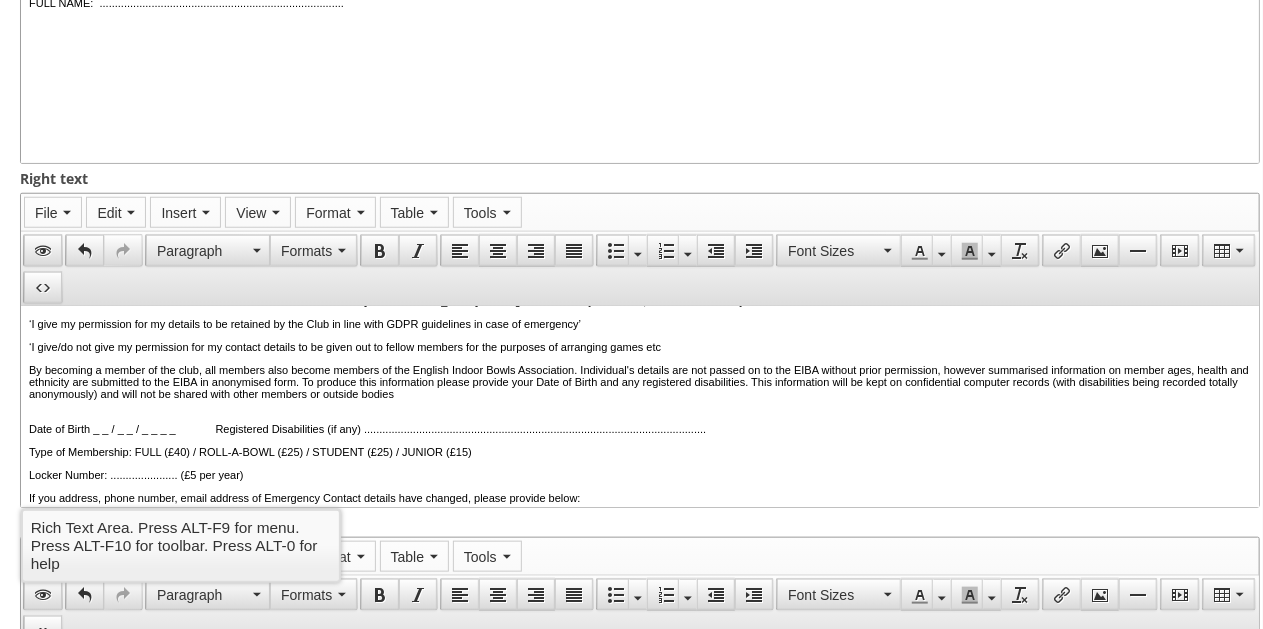 scroll, scrollTop: 0, scrollLeft: 0, axis: both 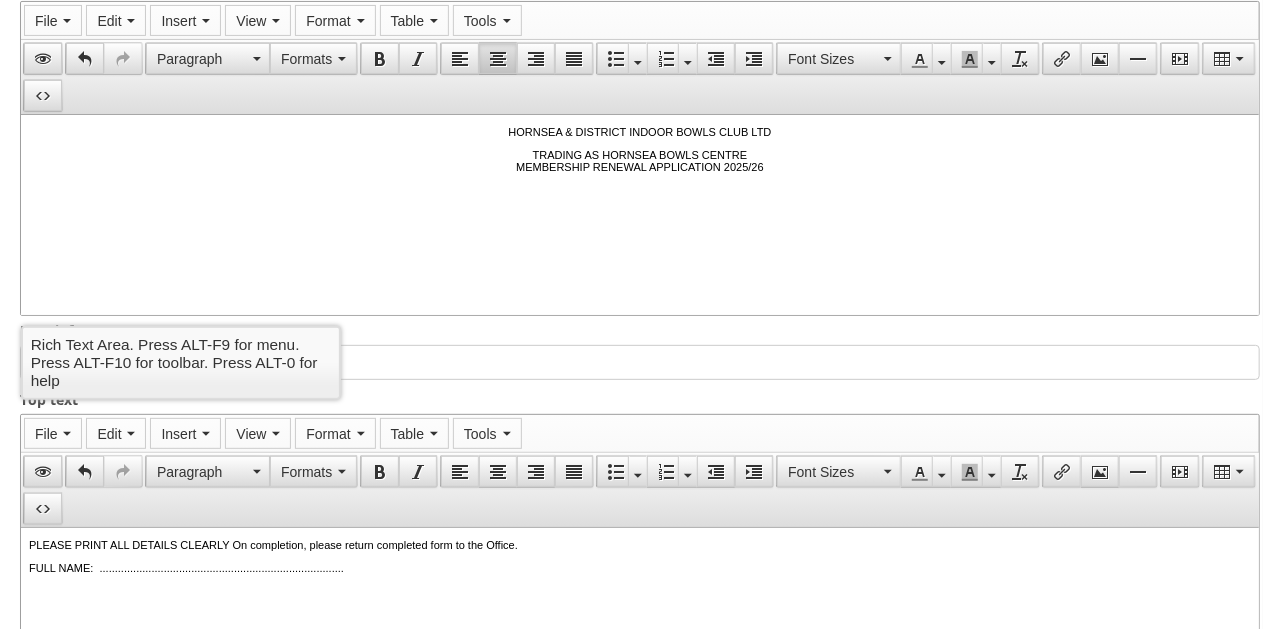 click on "HORNSEA & DISTRICT INDOOR BOWLS CLUB LTD" at bounding box center [640, 131] 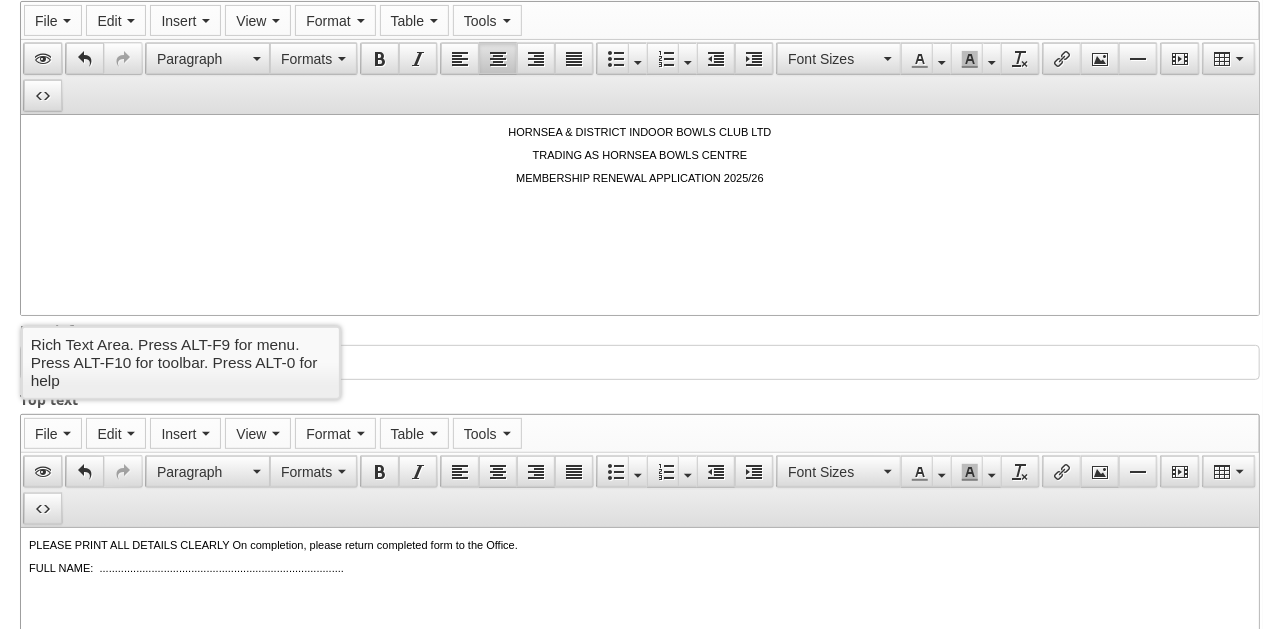click on "TRADING AS HORNSEA BOWLS CENTRE" at bounding box center (640, 154) 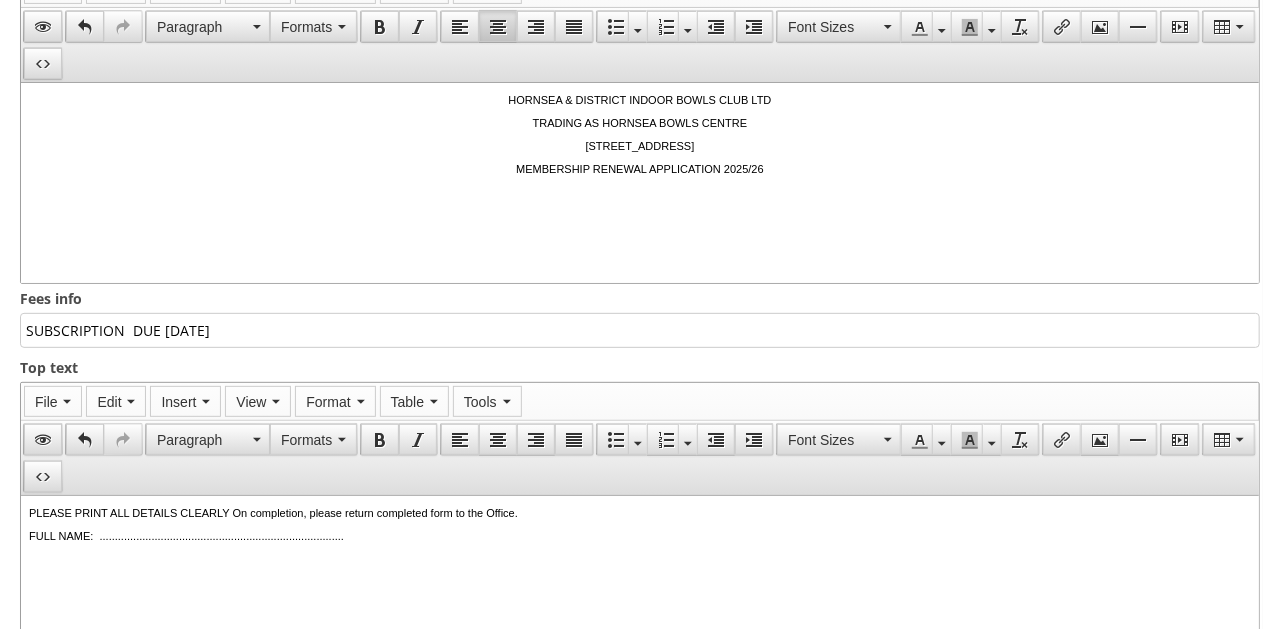 scroll, scrollTop: 289, scrollLeft: 0, axis: vertical 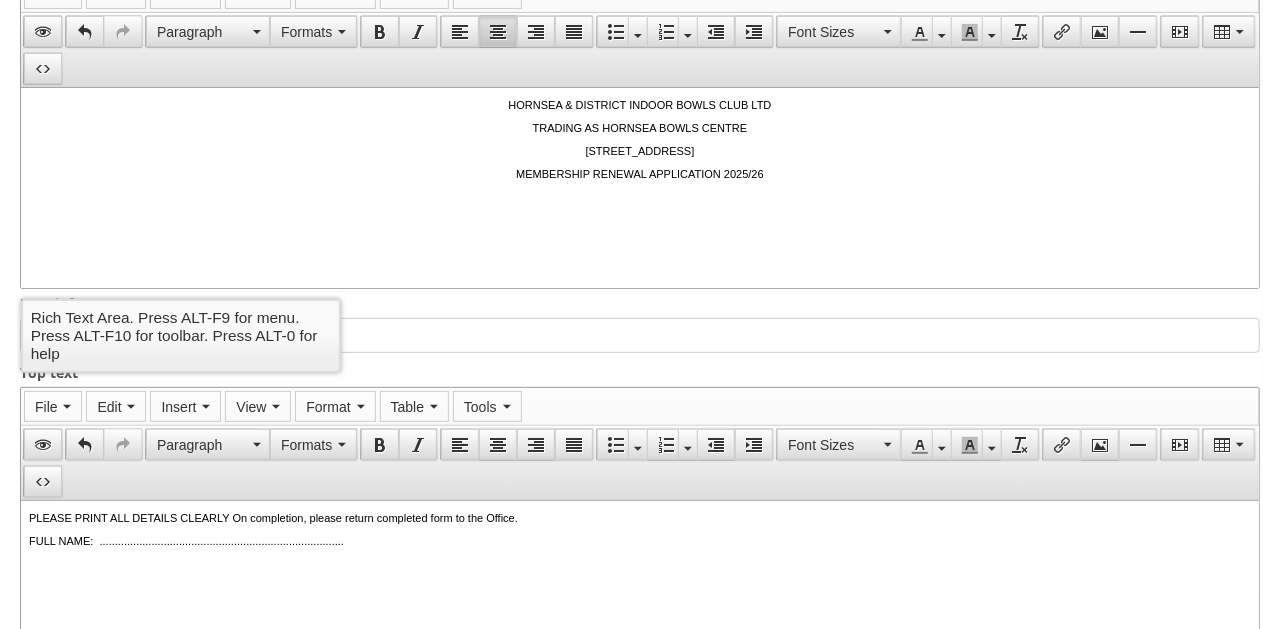 drag, startPoint x: 737, startPoint y: 152, endPoint x: 539, endPoint y: 151, distance: 198.00252 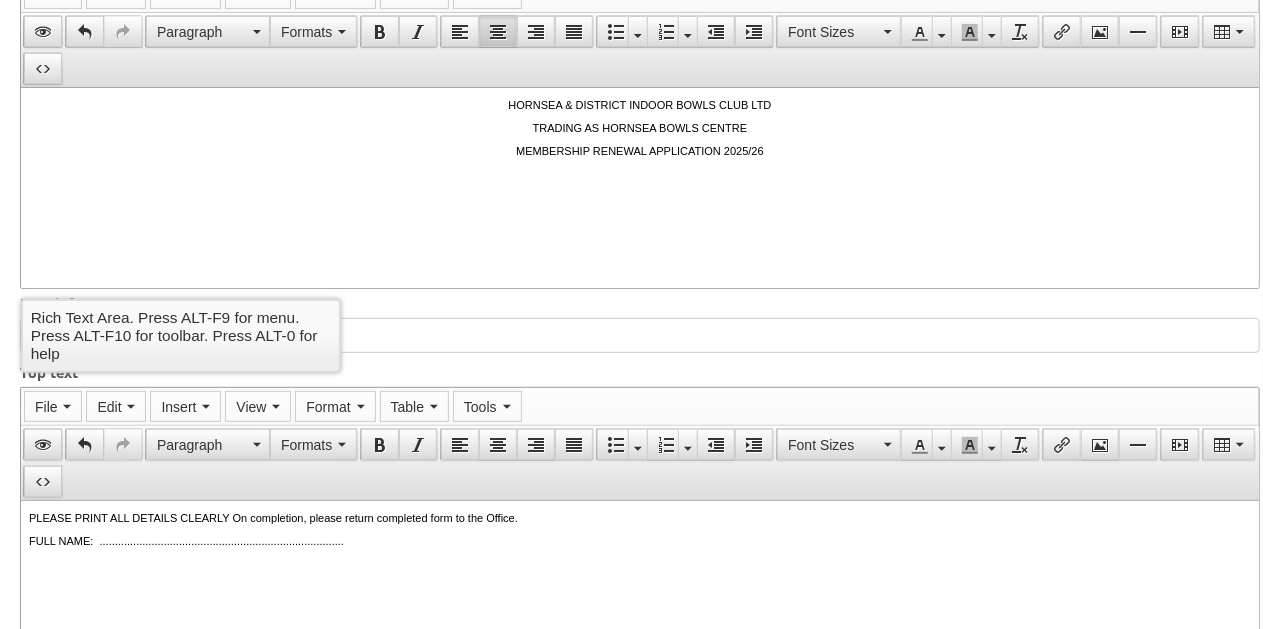 click on "TRADING AS HORNSEA BOWLS CENTRE" at bounding box center (640, 127) 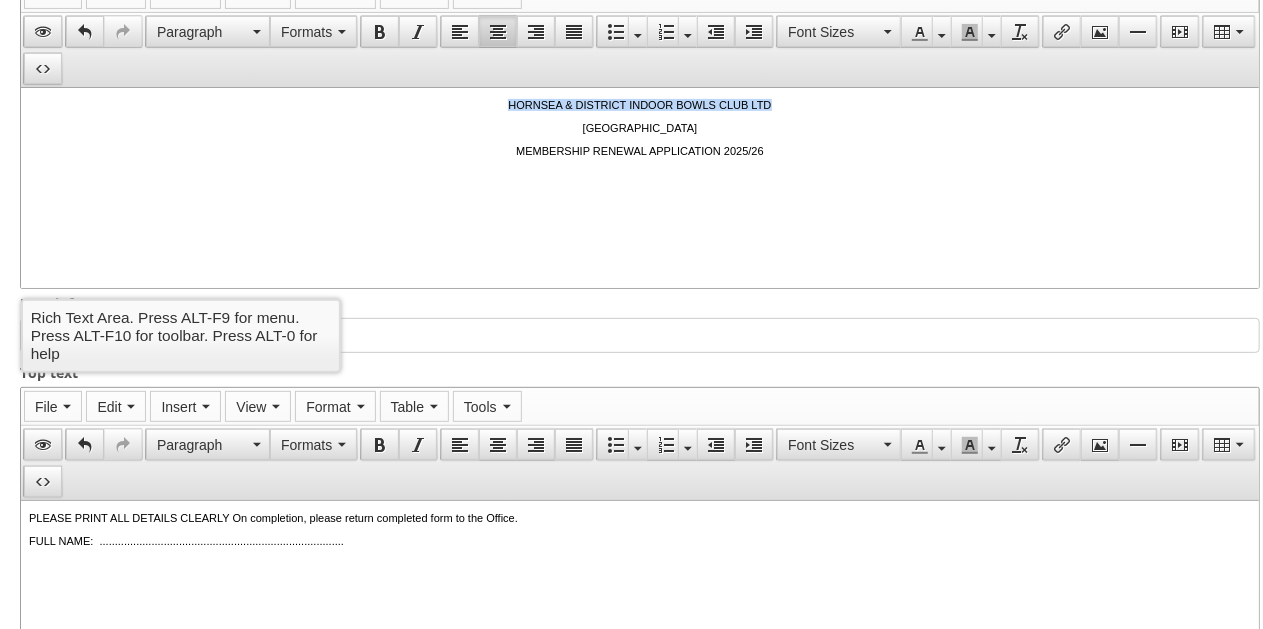 drag, startPoint x: 786, startPoint y: 103, endPoint x: 460, endPoint y: 105, distance: 326.00613 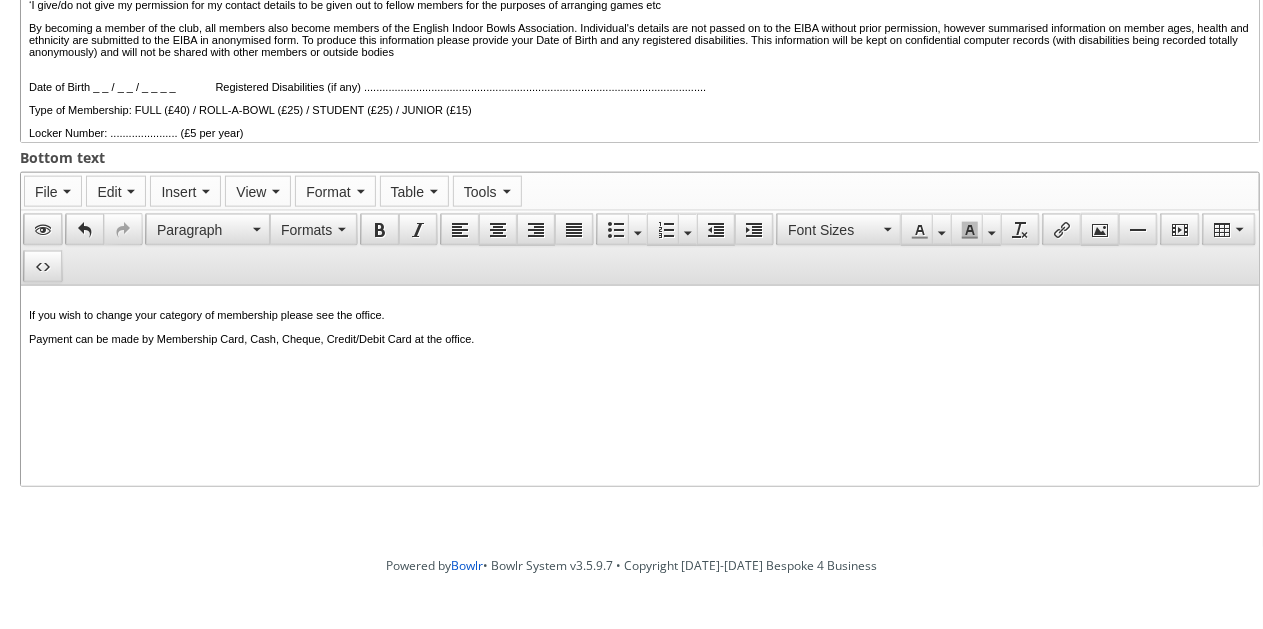 scroll, scrollTop: 1233, scrollLeft: 0, axis: vertical 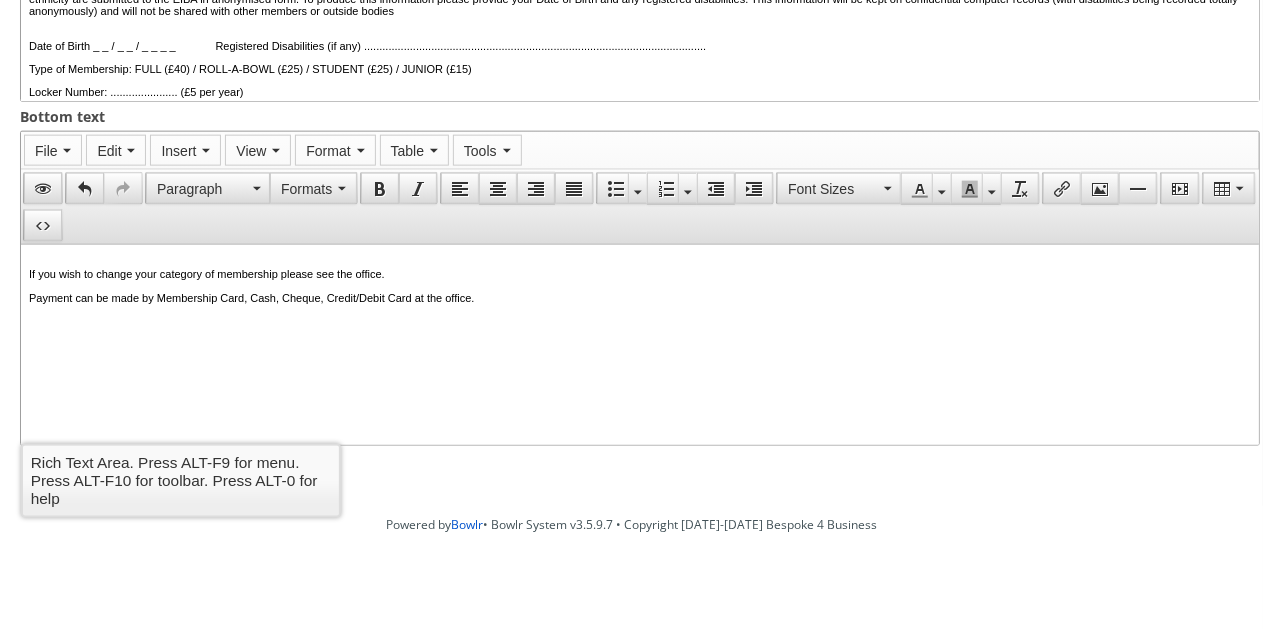 click on "If you wish to change your category of membership please see the office.    Payment can be made by Membership Card, Cash, Cheque, Credit/Debit Card at the office." at bounding box center (640, 291) 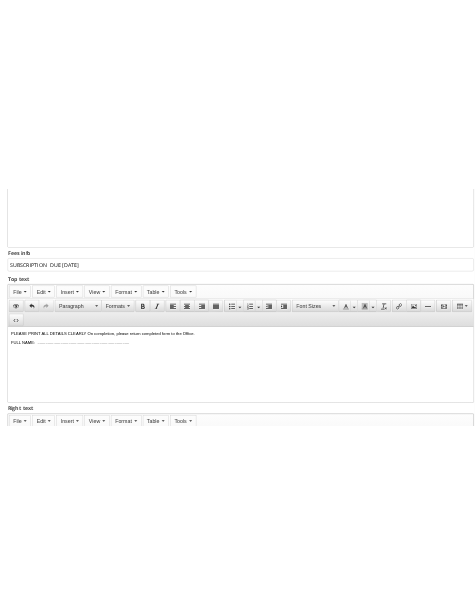 scroll, scrollTop: 394, scrollLeft: 0, axis: vertical 